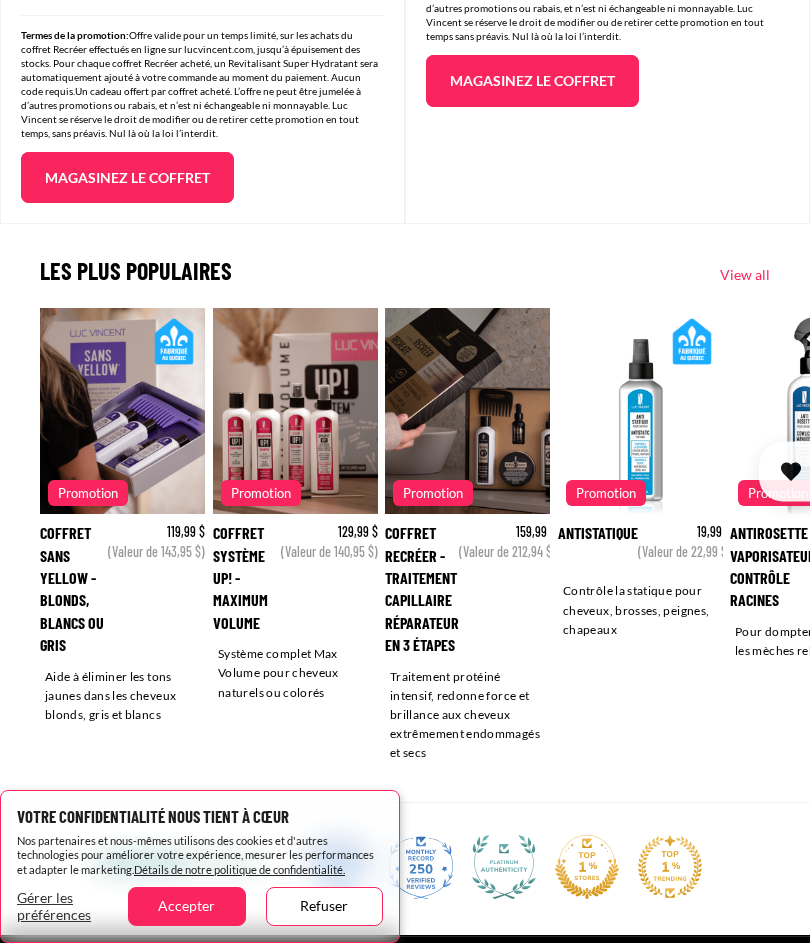 scroll, scrollTop: 2698, scrollLeft: 0, axis: vertical 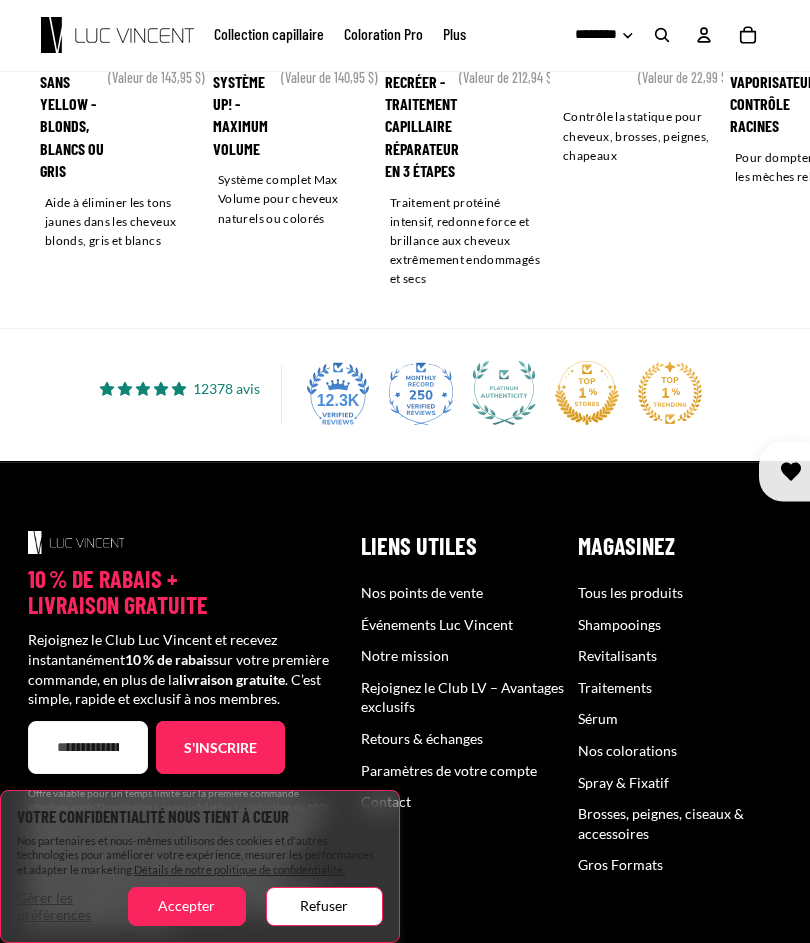 click on "Accepter" at bounding box center (186, 906) 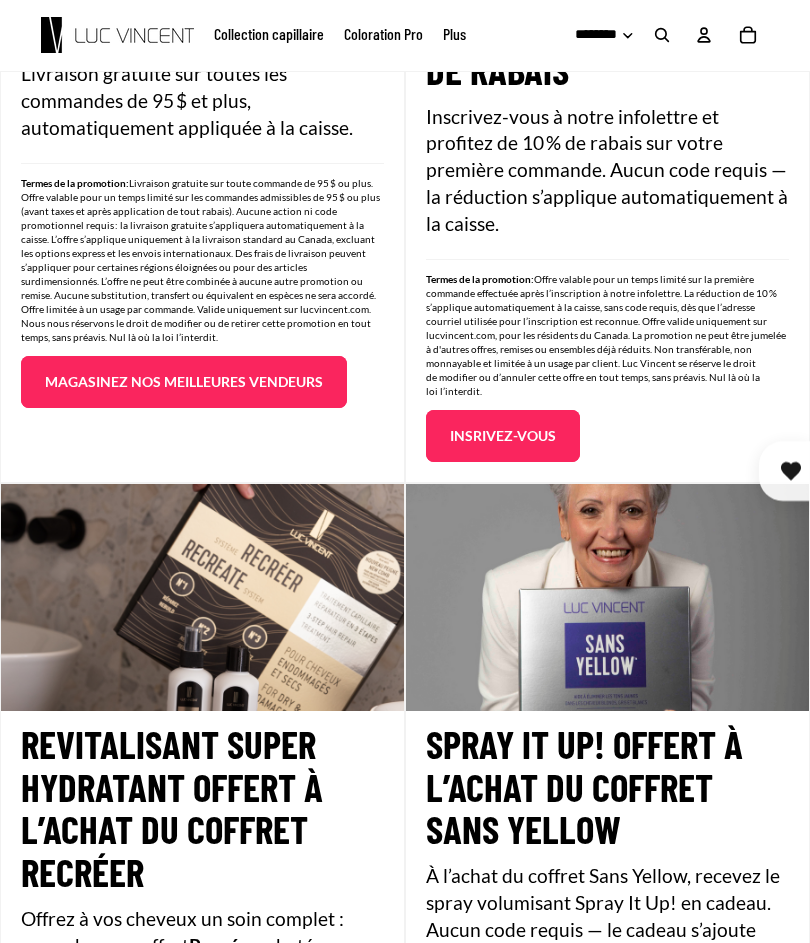 scroll, scrollTop: 1612, scrollLeft: 0, axis: vertical 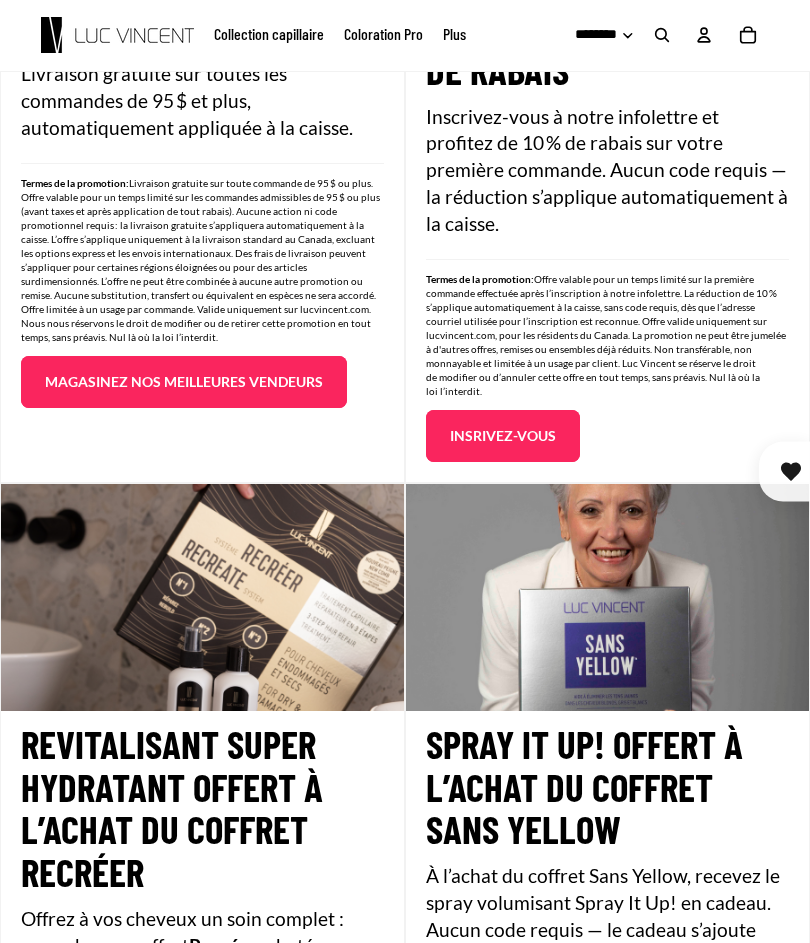 click 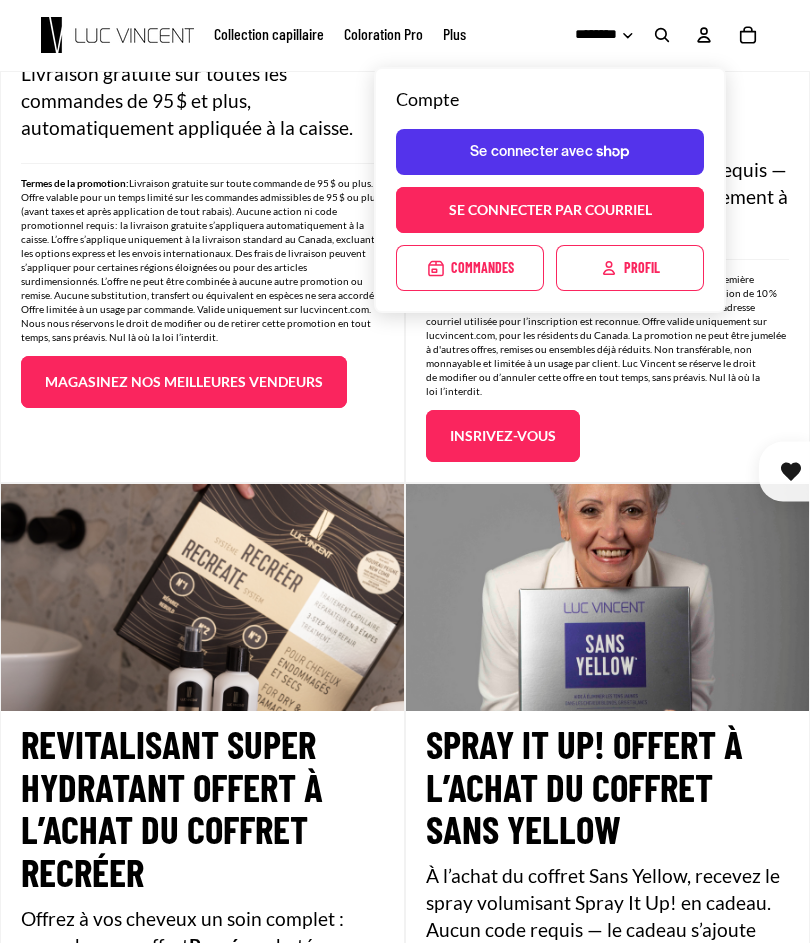 click on "Se connecter par courriel
Se connecter" 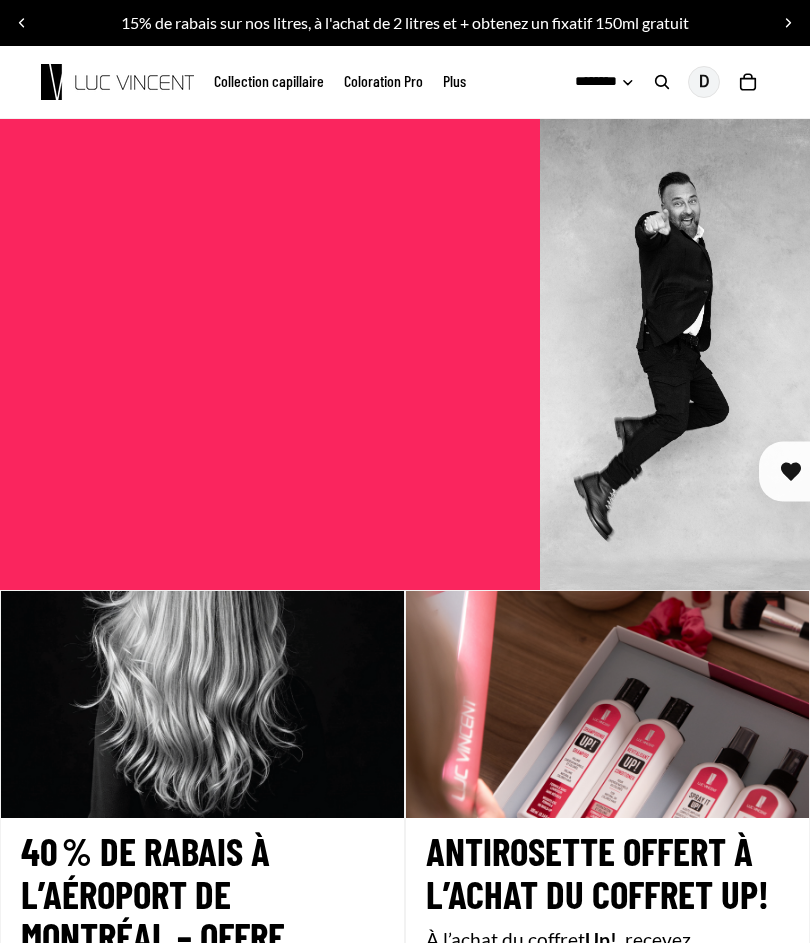 scroll, scrollTop: 0, scrollLeft: 0, axis: both 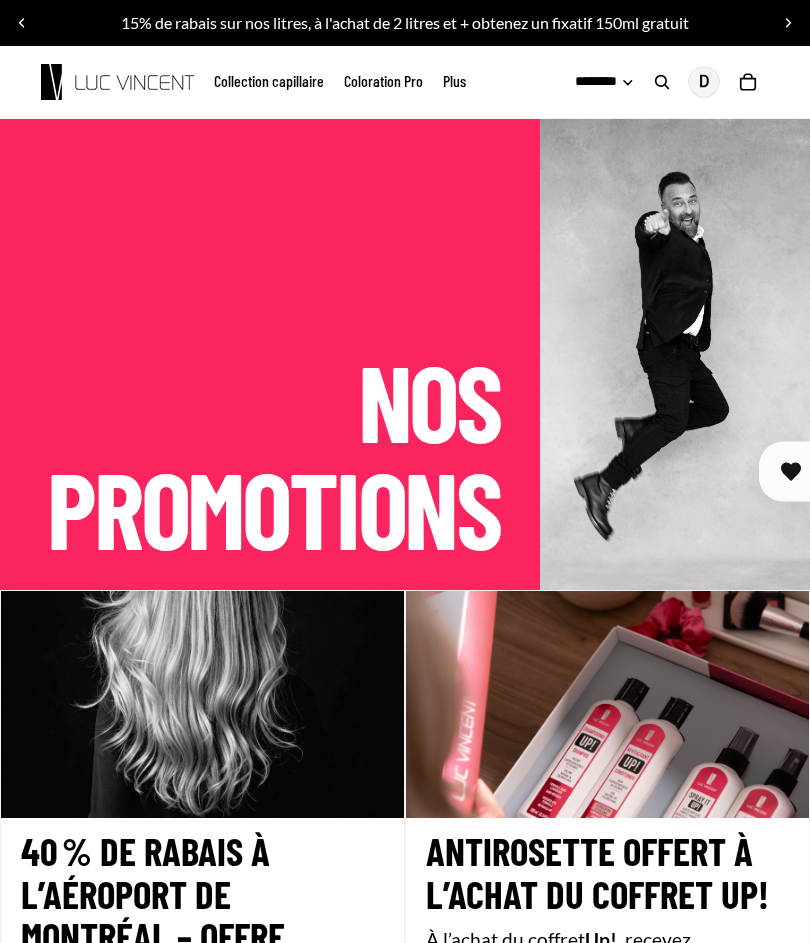 click on "m" at bounding box center [214, 507] 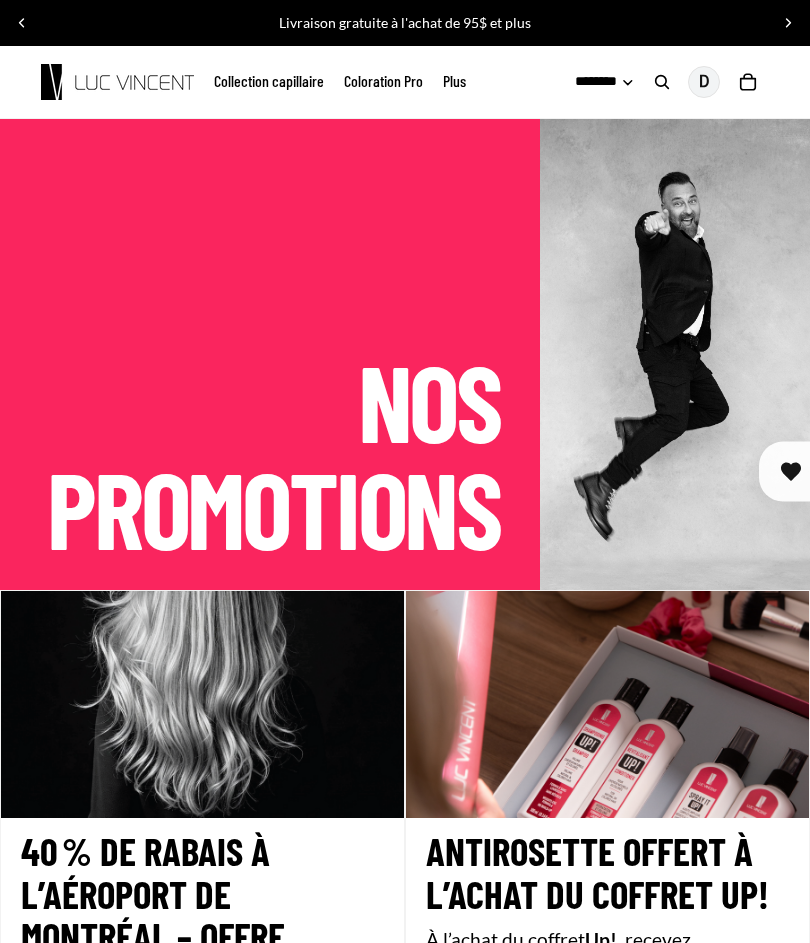 click on "Plus" 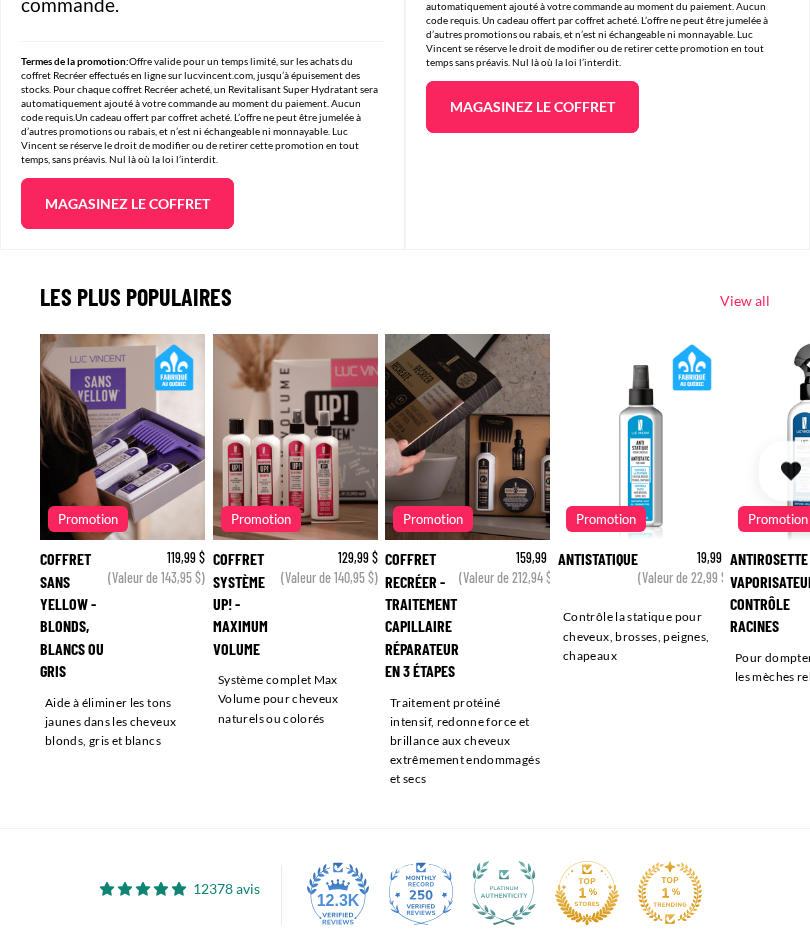 scroll, scrollTop: 2660, scrollLeft: 0, axis: vertical 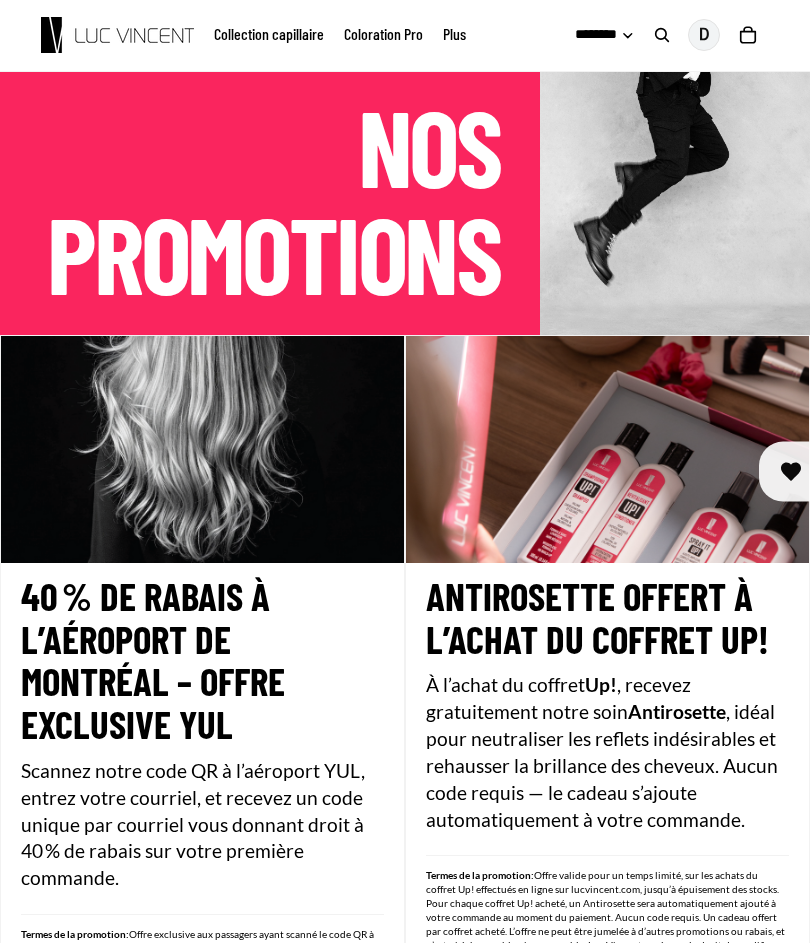 click at bounding box center (117, 35) 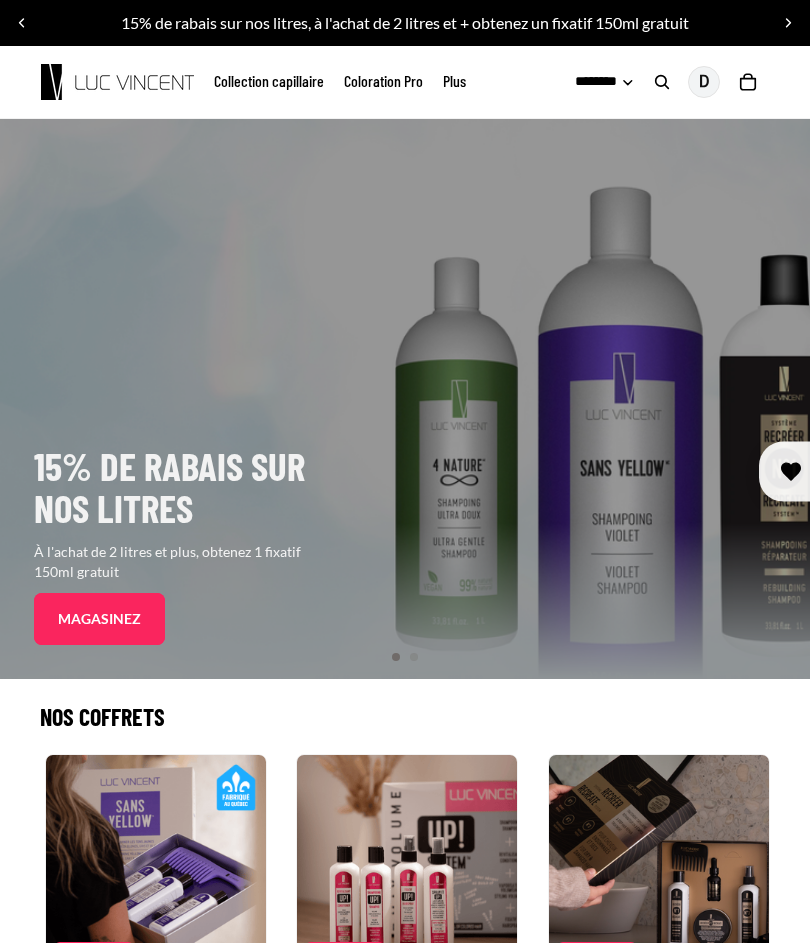 scroll, scrollTop: 0, scrollLeft: 0, axis: both 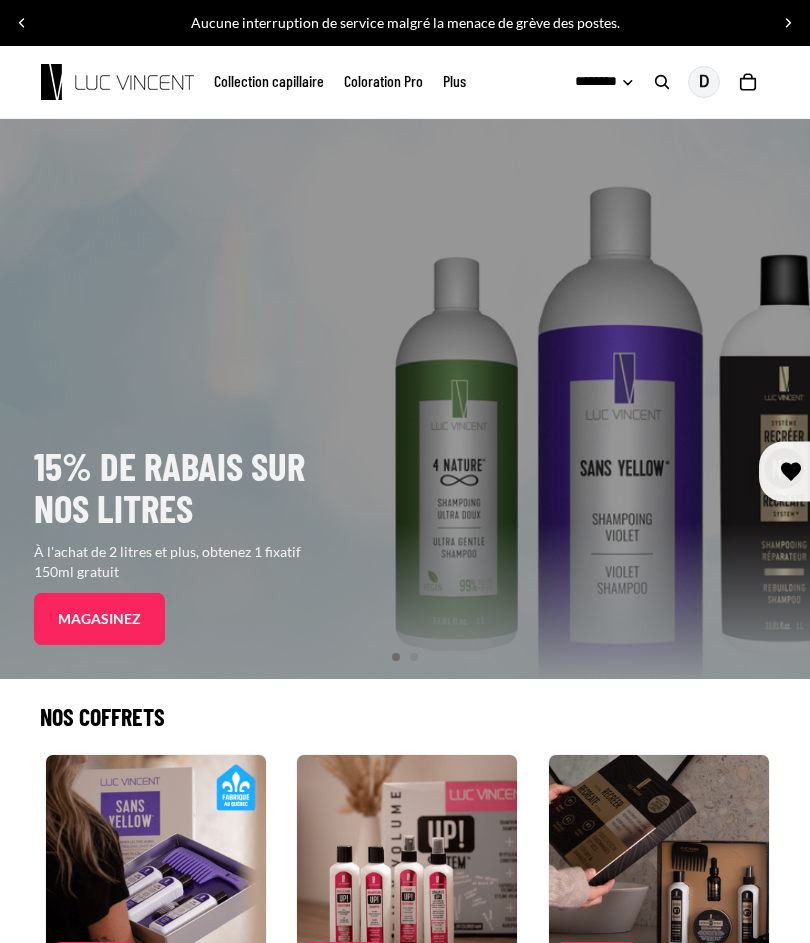 click on "Magasinez" 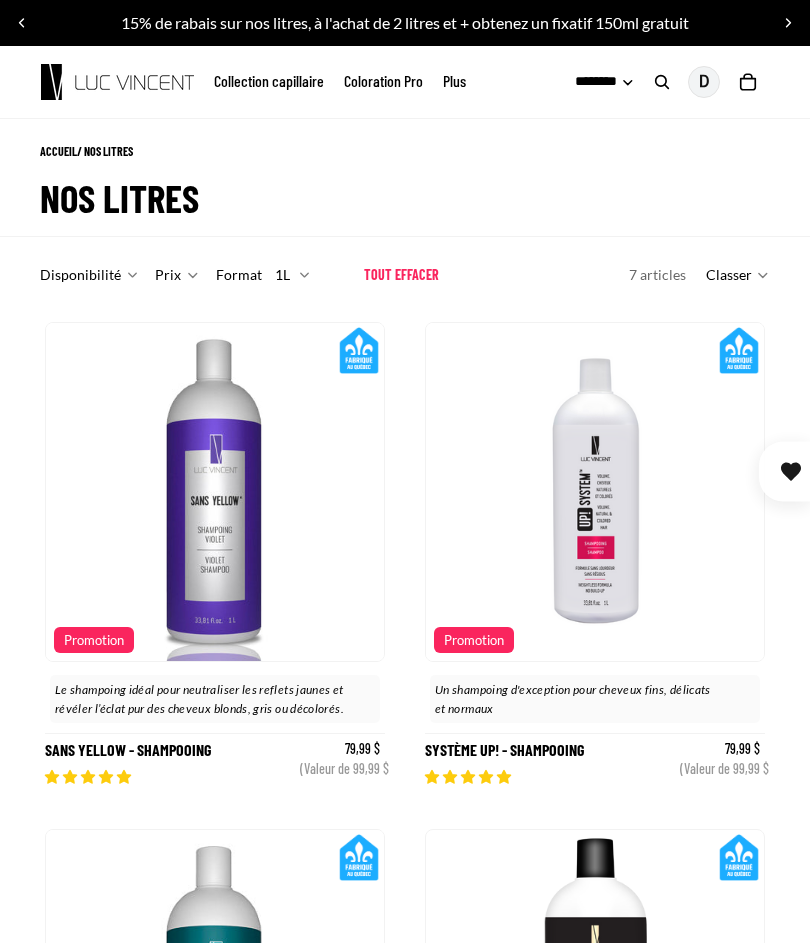 scroll, scrollTop: 0, scrollLeft: 0, axis: both 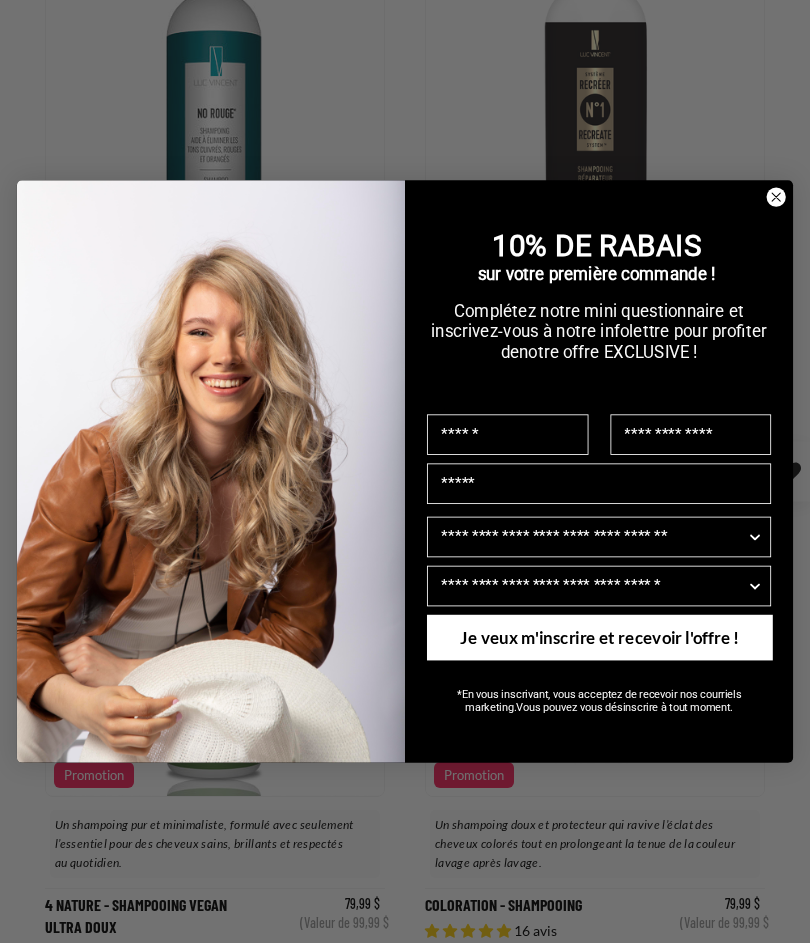 click on "10% DE RABAIS
sur votre première commande ! Complétez notre mini questionnaire et inscrivez-vous à notre infolettre pour profiter de  notre offre EXCLUSIVE !  Ceci est un bloc de texte. Cliquez ici pour le modifier…R Quelle est votre couleur de cheveux ? Quels problèmes voulez-vous cibler  Je veux m'inscrire et recevoir l'offre ! *En vous inscrivant, vous acceptez de recevoir nos courriels marketing.  Vous pouvez vous désinscrire à tout moment. ******" at bounding box center [405, 471] 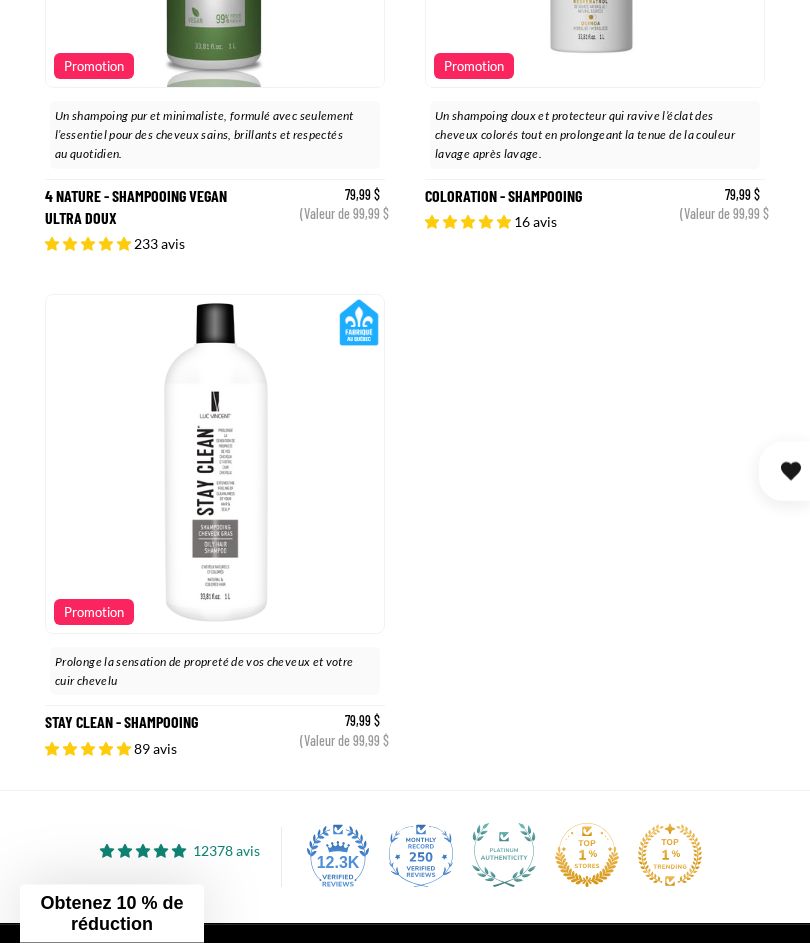 scroll, scrollTop: 1606, scrollLeft: 0, axis: vertical 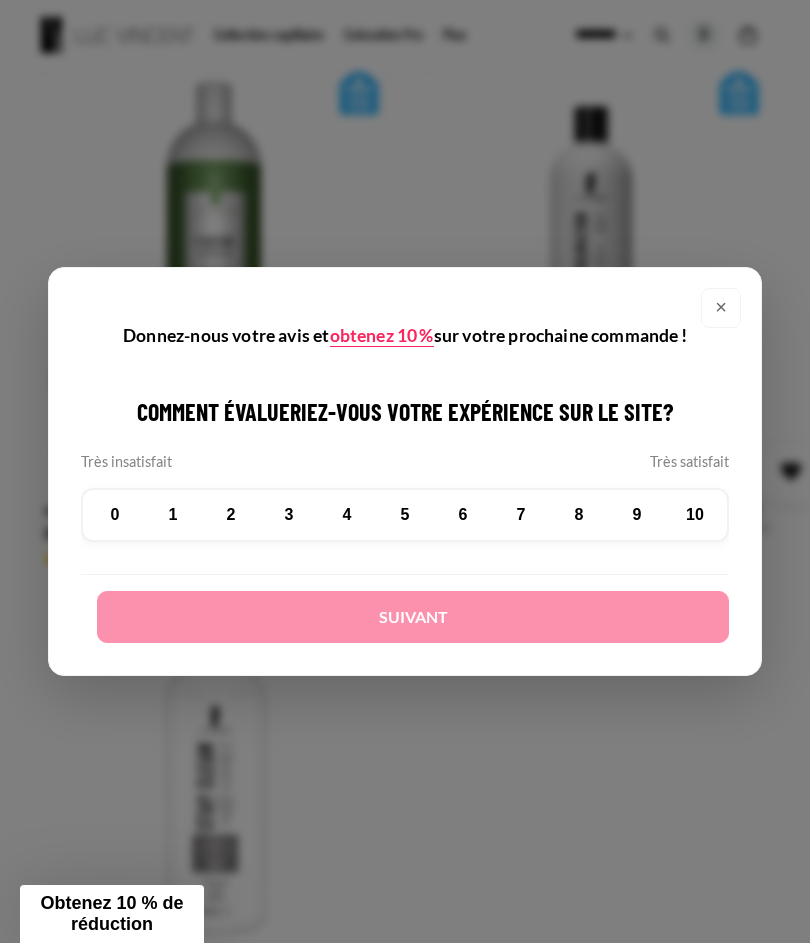 click on "10" at bounding box center (695, 515) 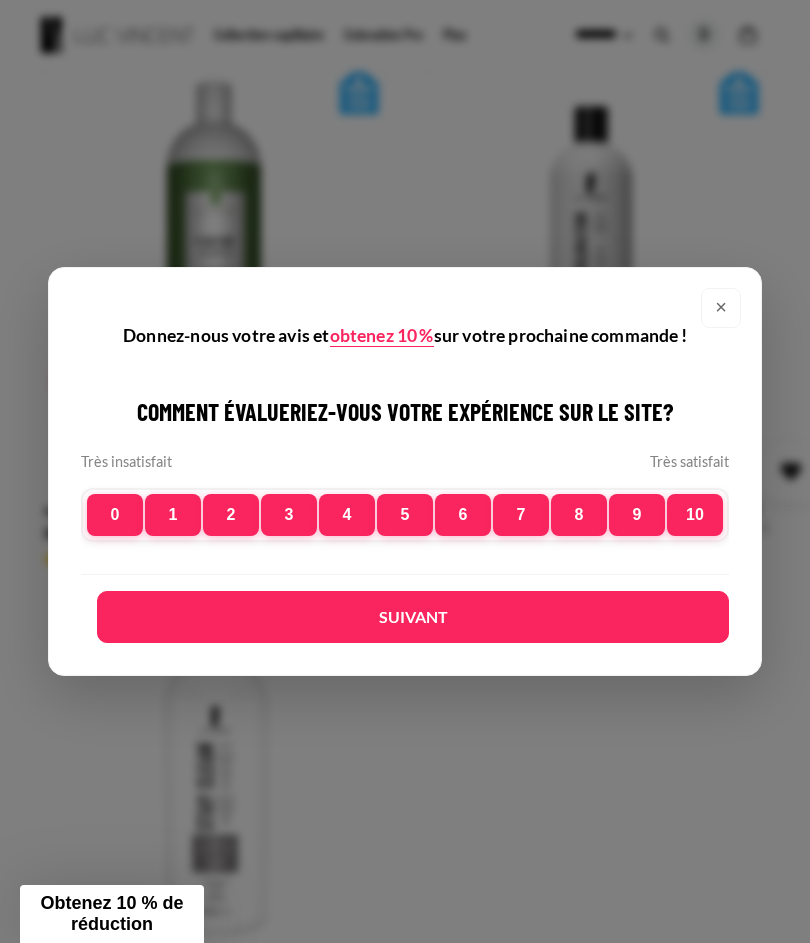 click on "Suivant" at bounding box center (413, 617) 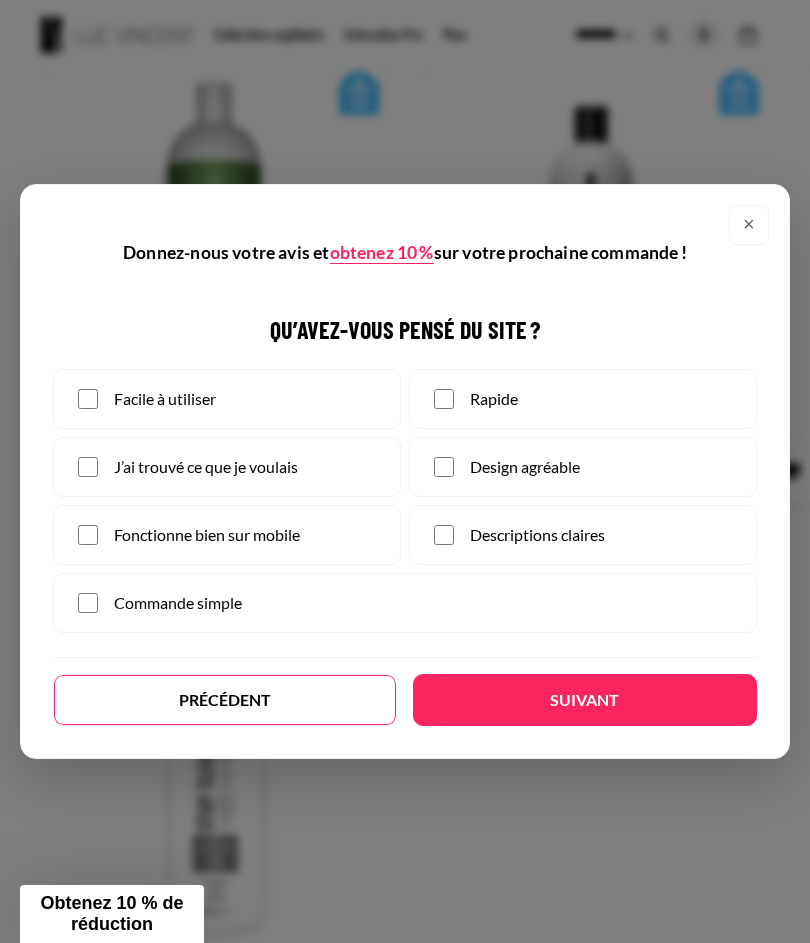 click on "Suivant" at bounding box center (585, 700) 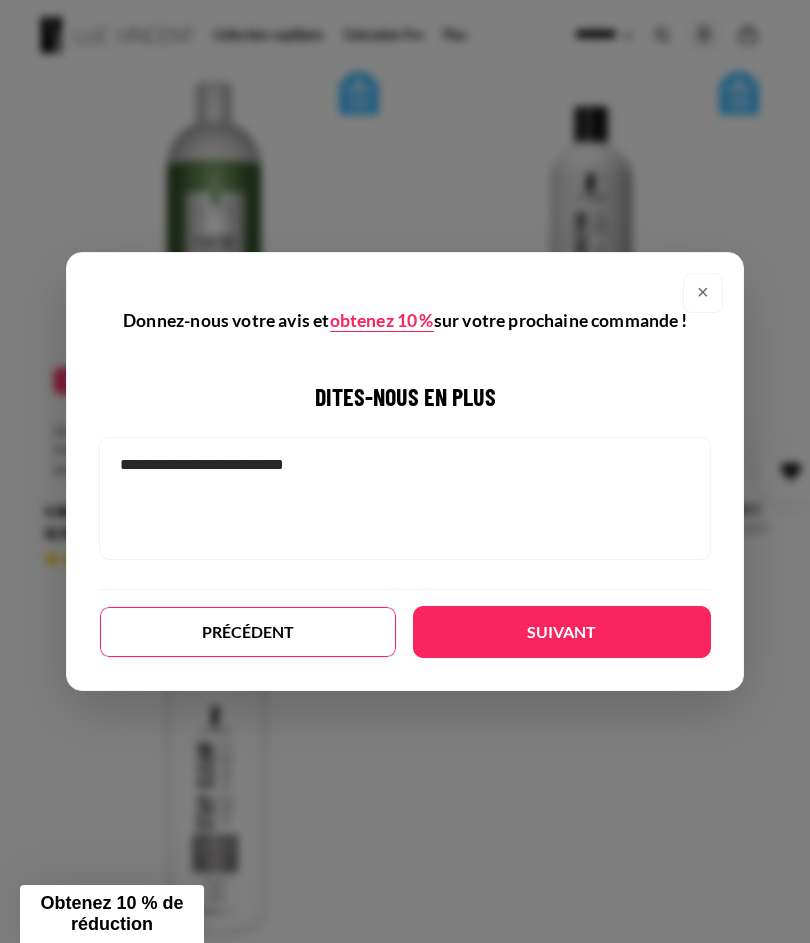 click on "Suivant" at bounding box center [562, 632] 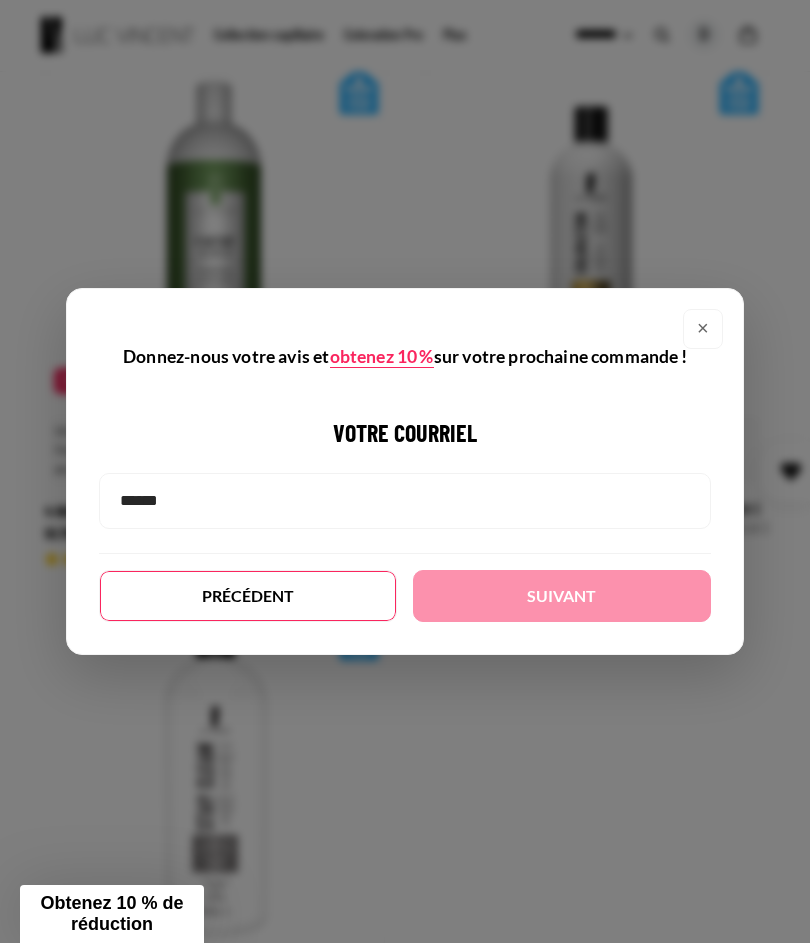 click at bounding box center [405, 501] 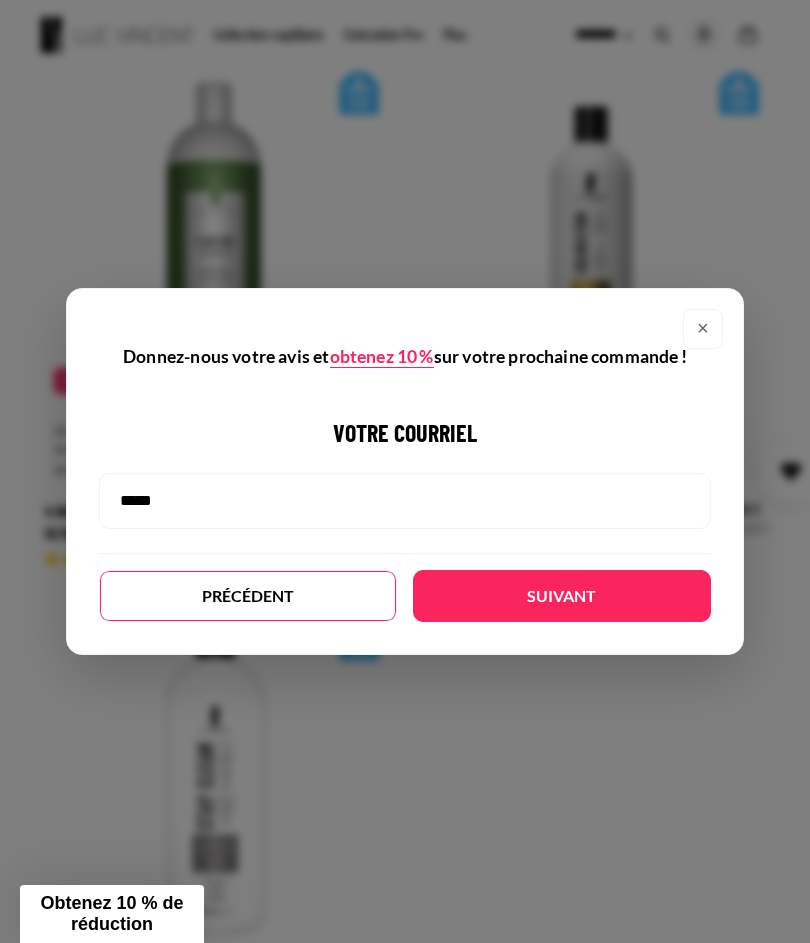 click on "Suivant" at bounding box center (562, 596) 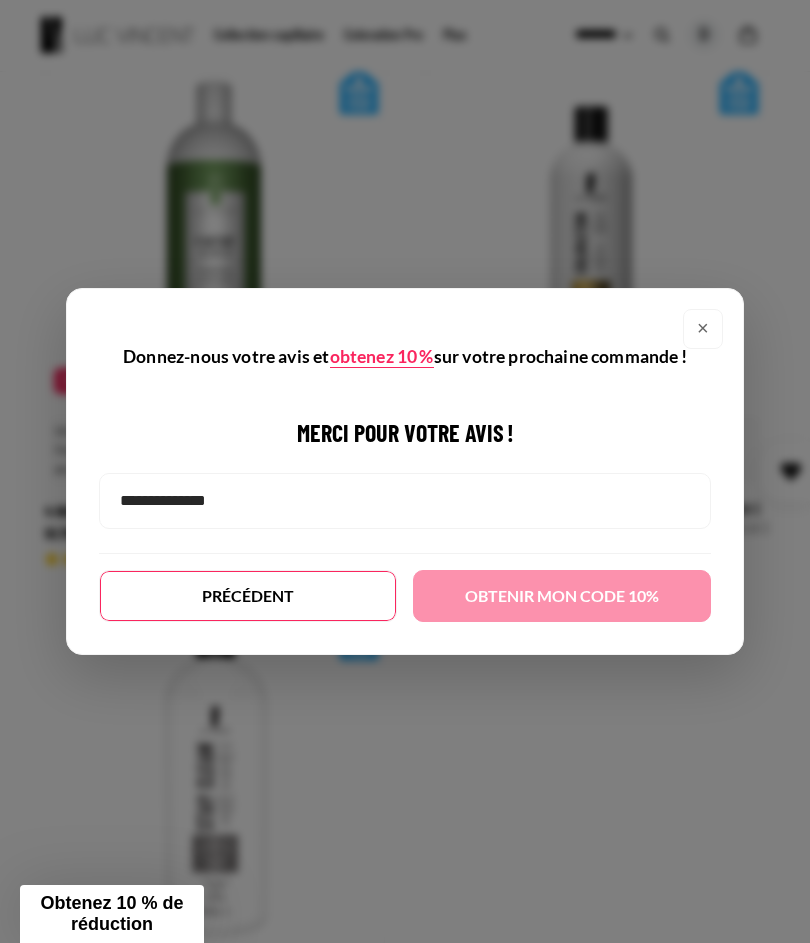 click at bounding box center (405, 501) 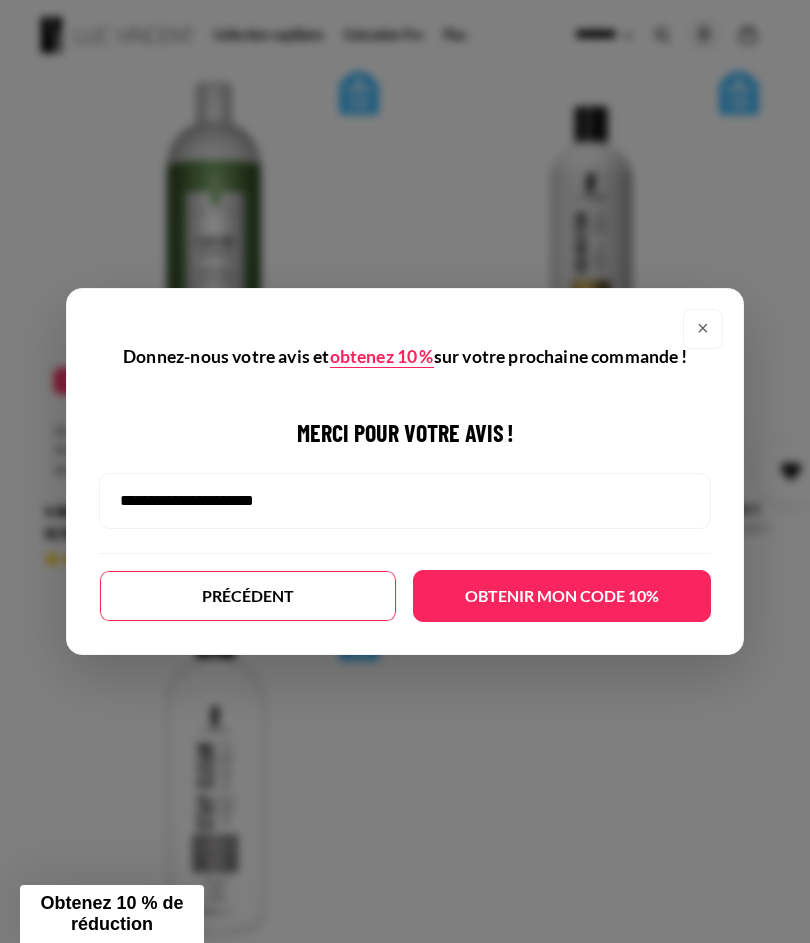 click on "Obtenir mon code 10%" at bounding box center (562, 596) 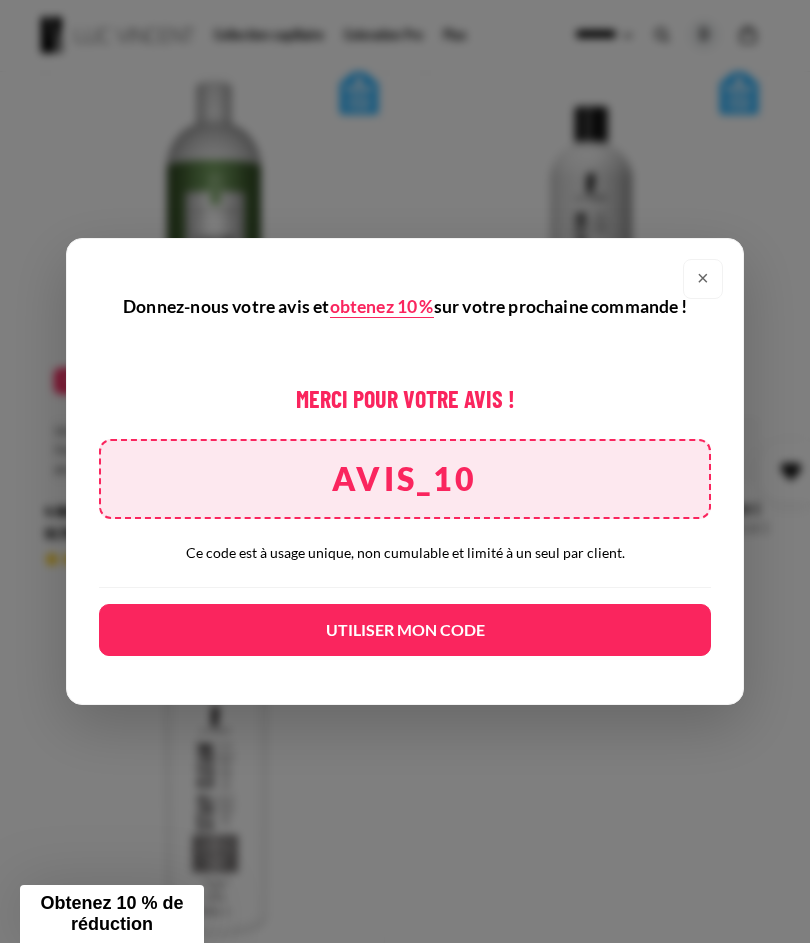 click on "Utiliser mon code" at bounding box center (405, 630) 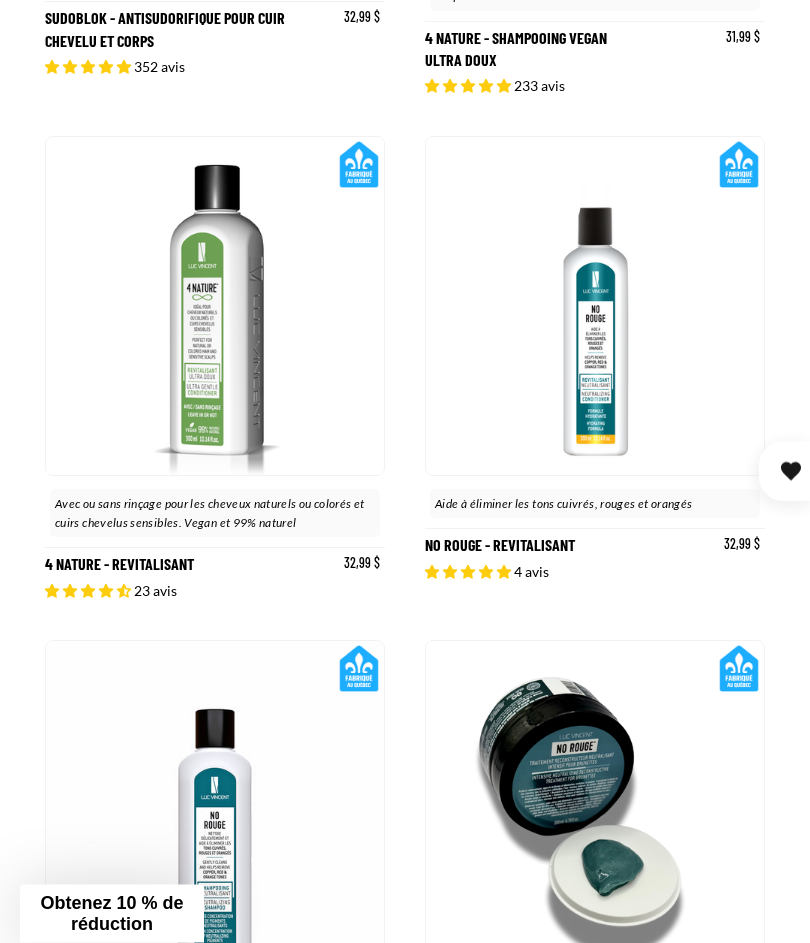 scroll, scrollTop: 3828, scrollLeft: 0, axis: vertical 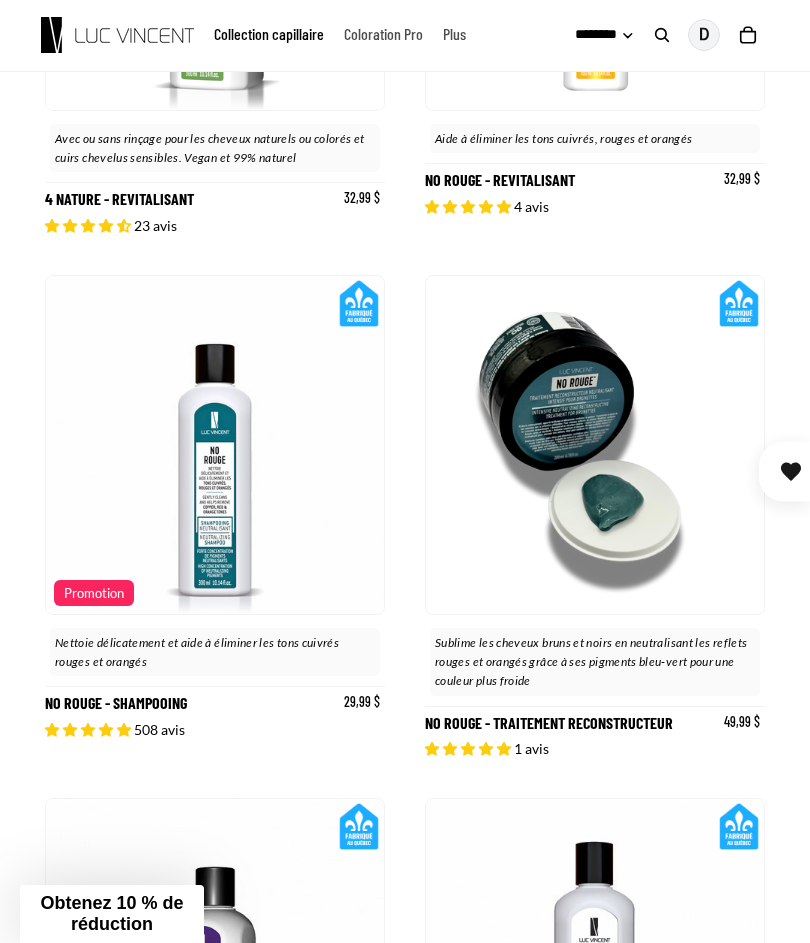 click at bounding box center (117, 35) 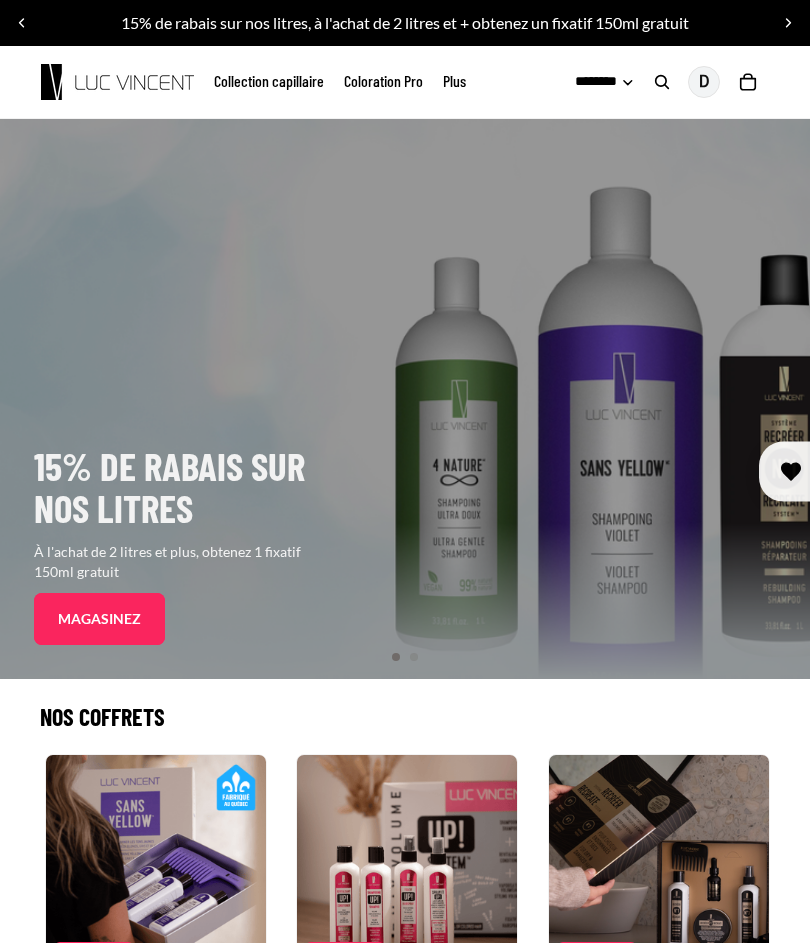 scroll, scrollTop: 0, scrollLeft: 0, axis: both 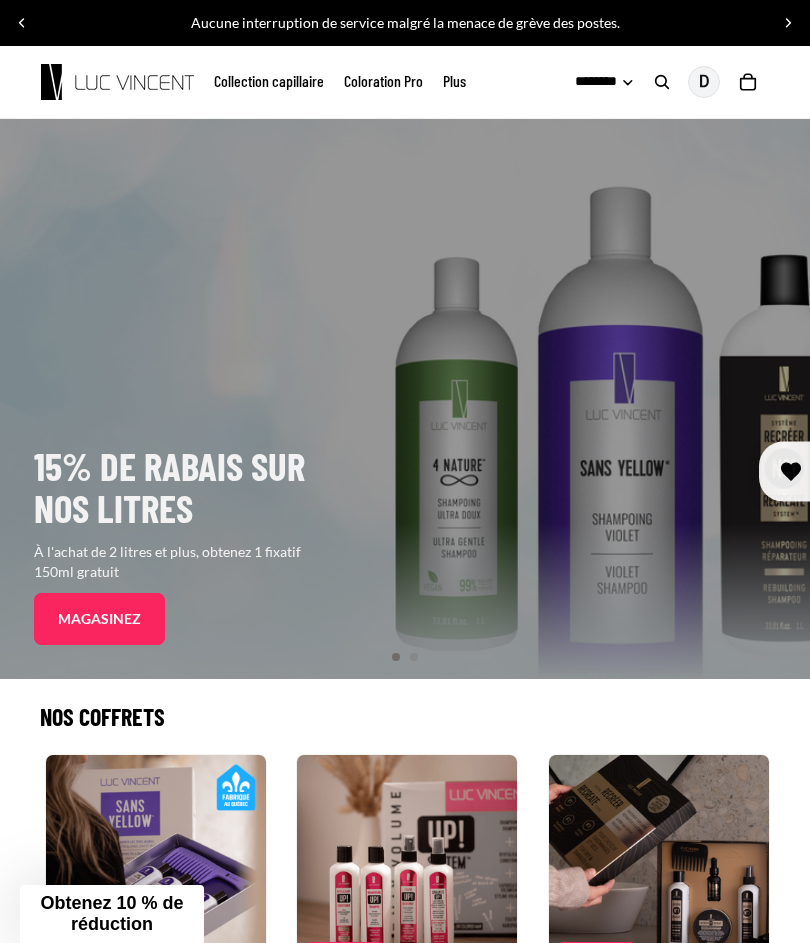 click on "Magasinez" 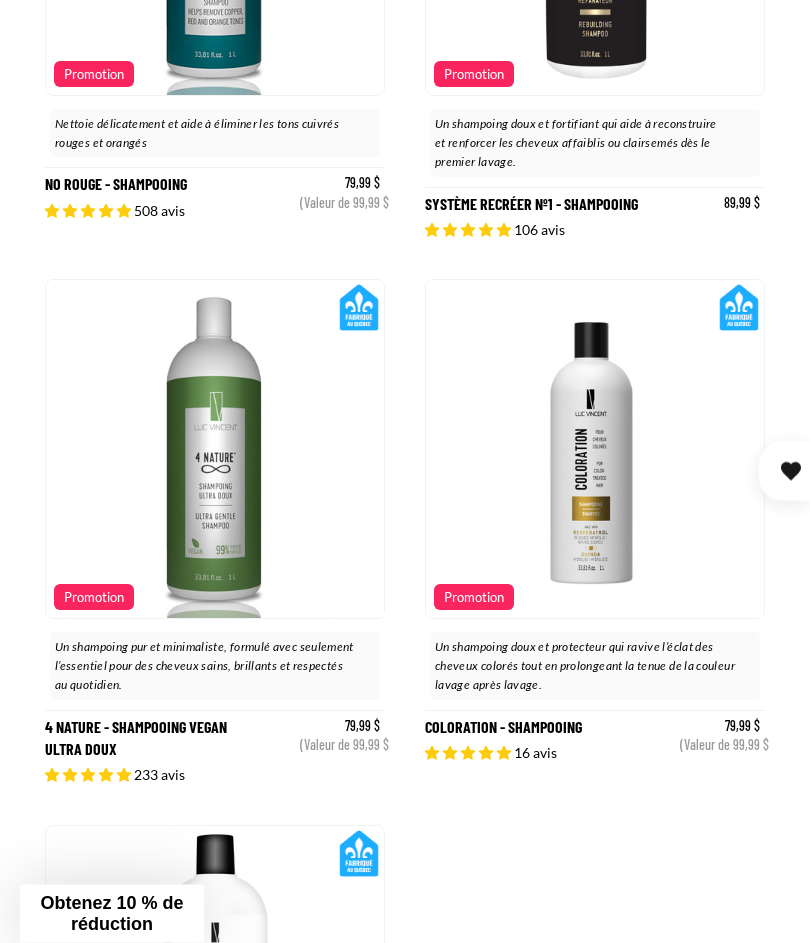 scroll, scrollTop: 1092, scrollLeft: 0, axis: vertical 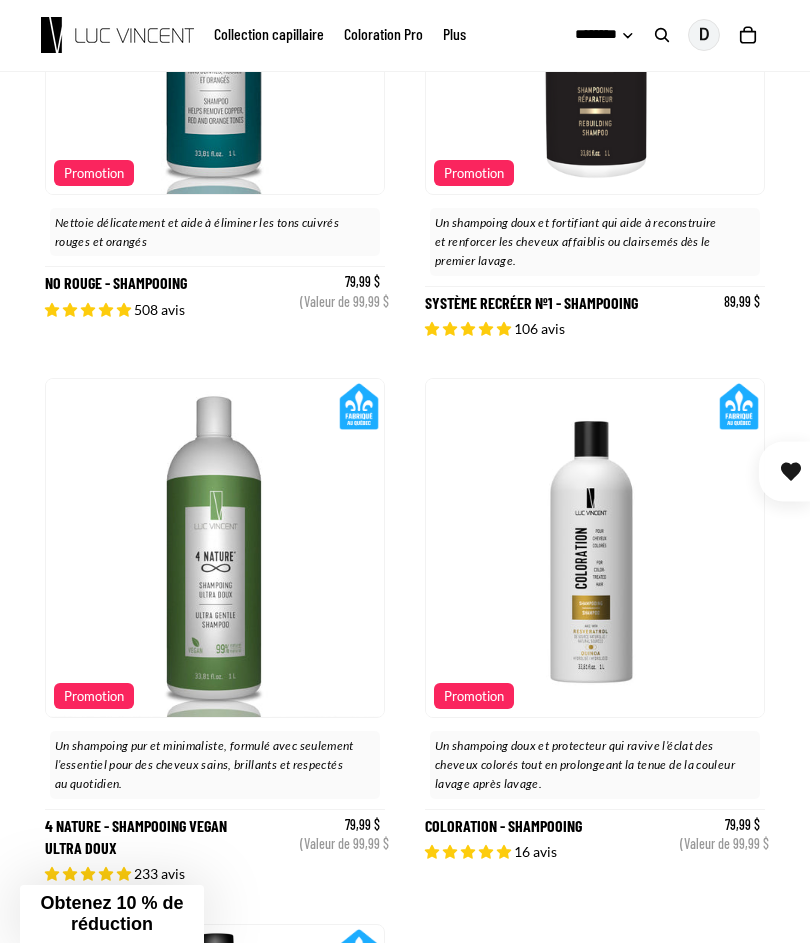 click at bounding box center (734, 548) 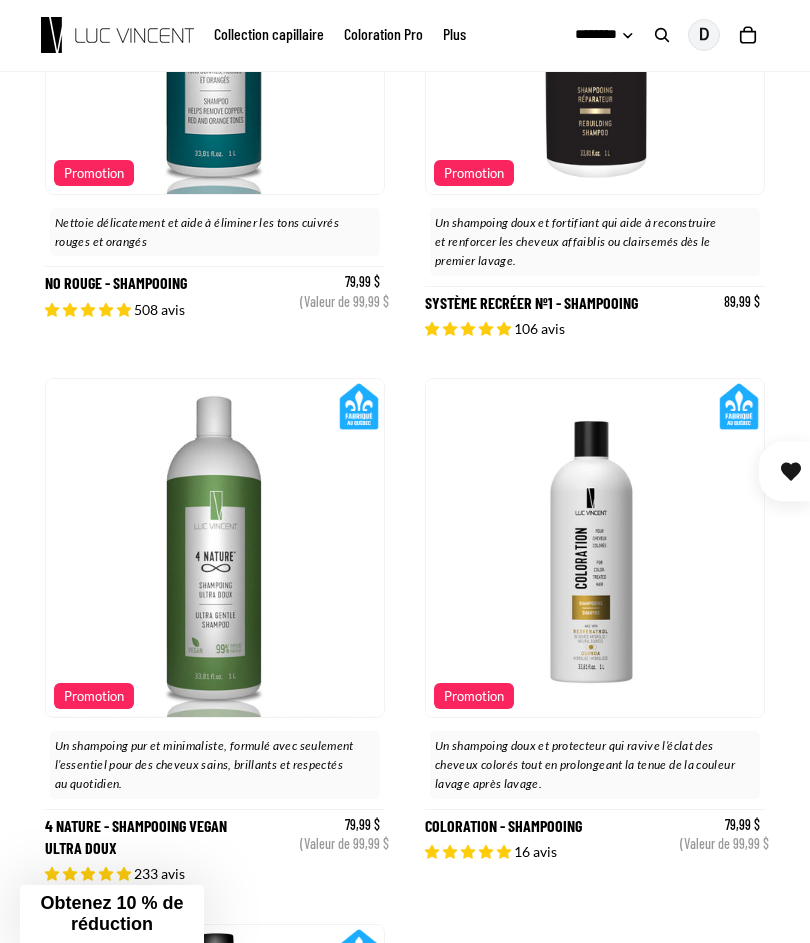 click at bounding box center (456, 548) 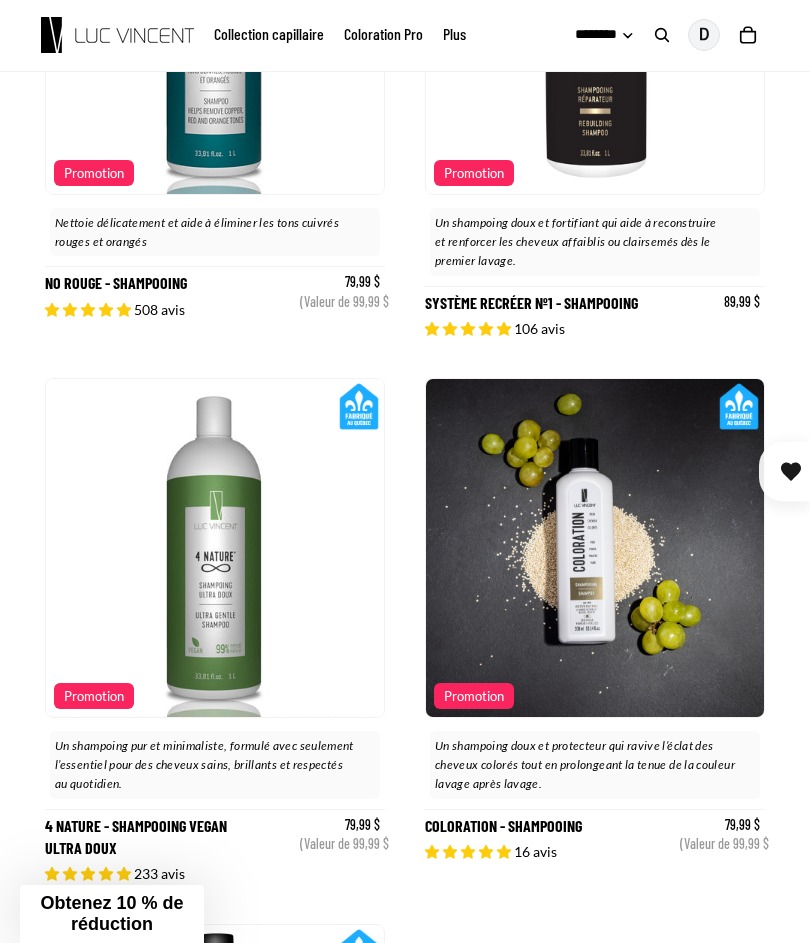 scroll, scrollTop: 0, scrollLeft: 338, axis: horizontal 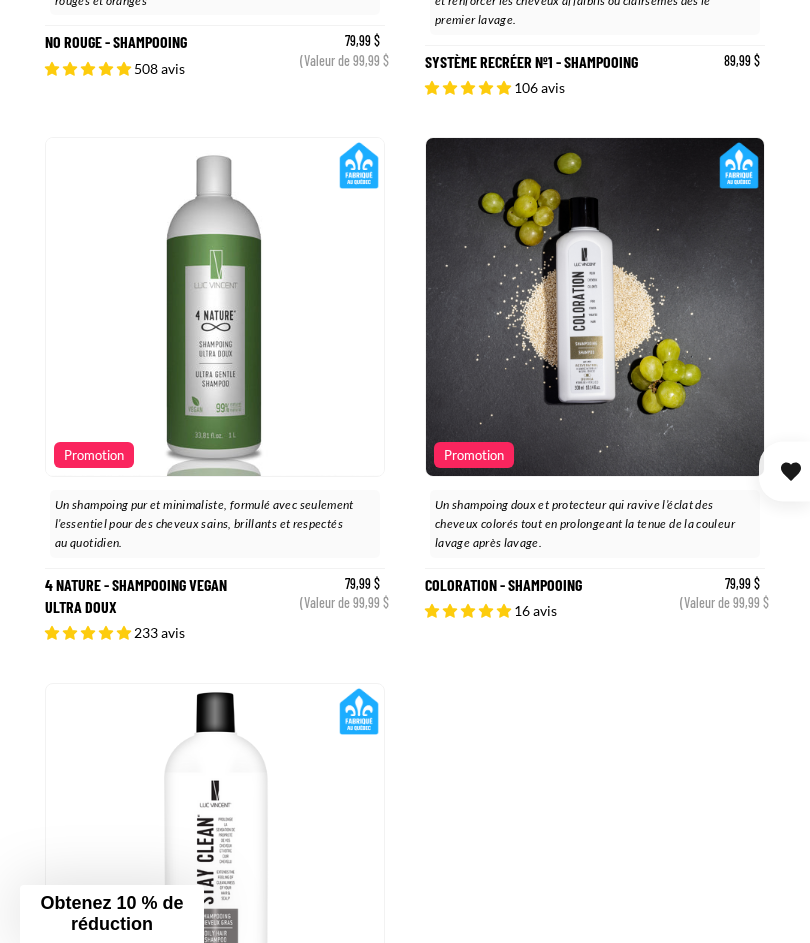 click on "Coloration - Shampooing" at bounding box center (595, 390) 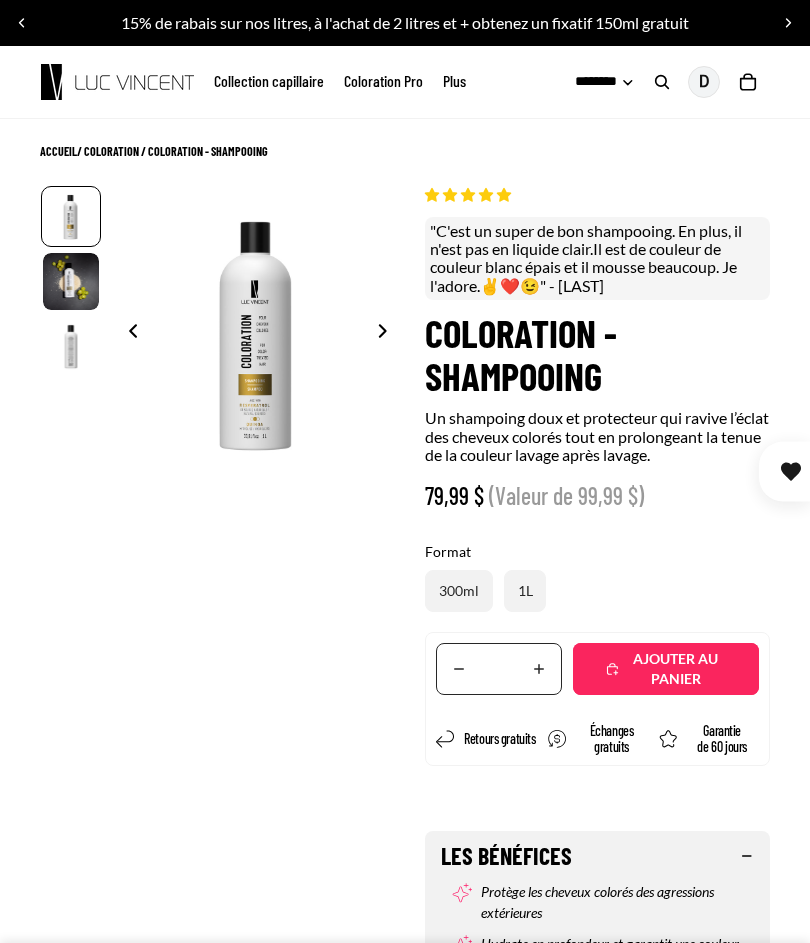 select on "**********" 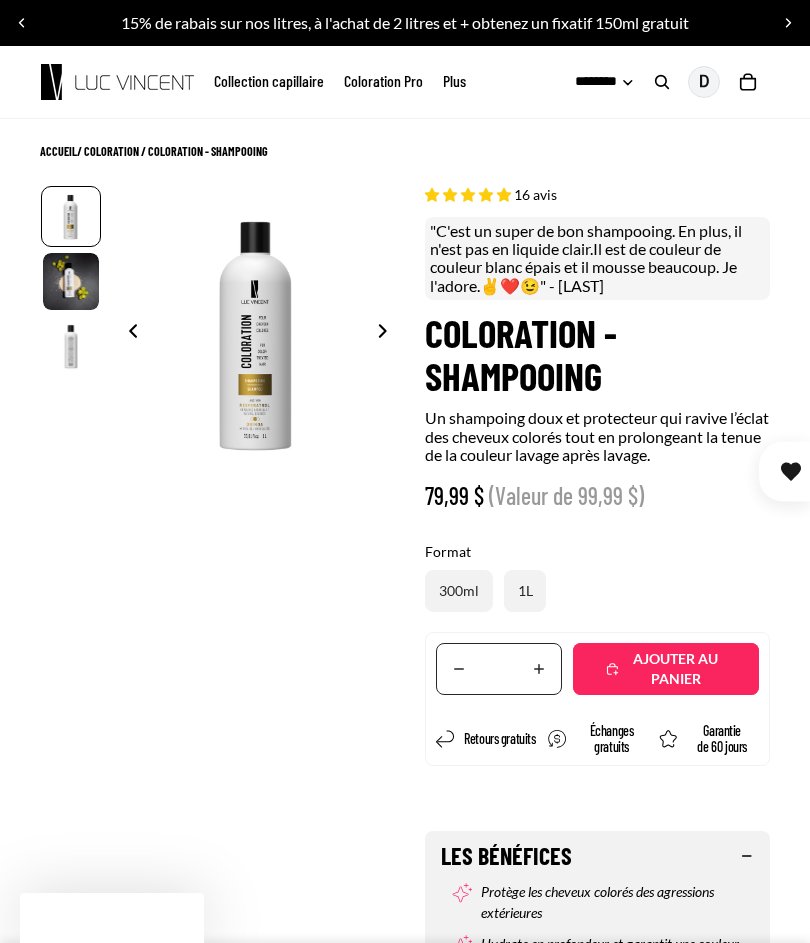 scroll, scrollTop: 0, scrollLeft: 0, axis: both 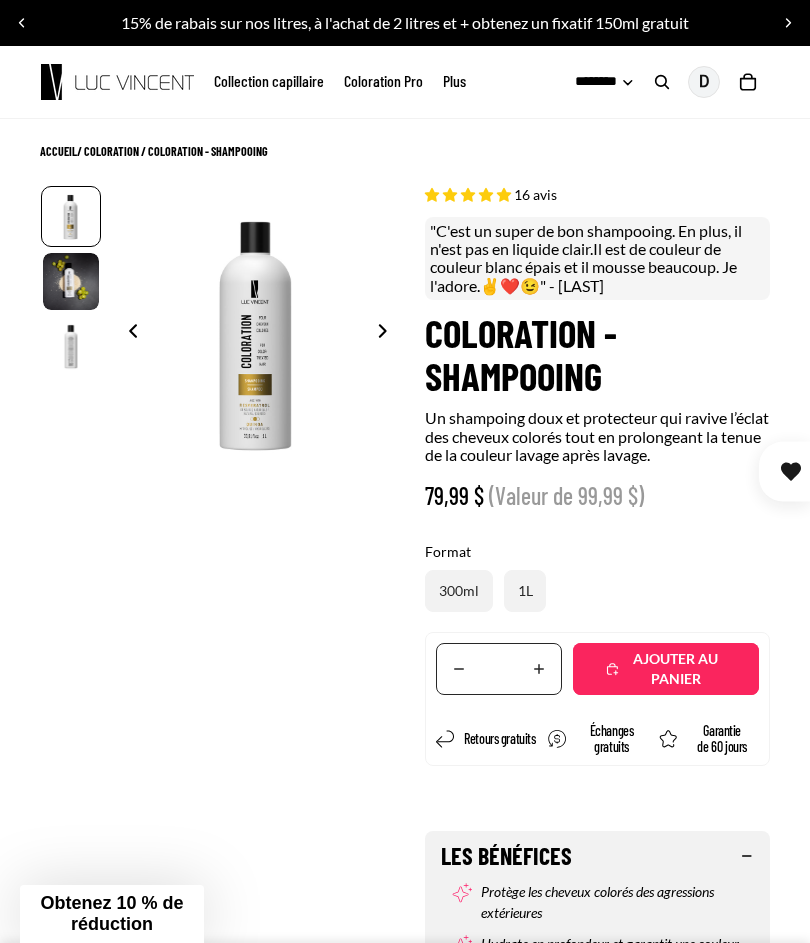 click on "Ajouté" at bounding box center [666, 669] 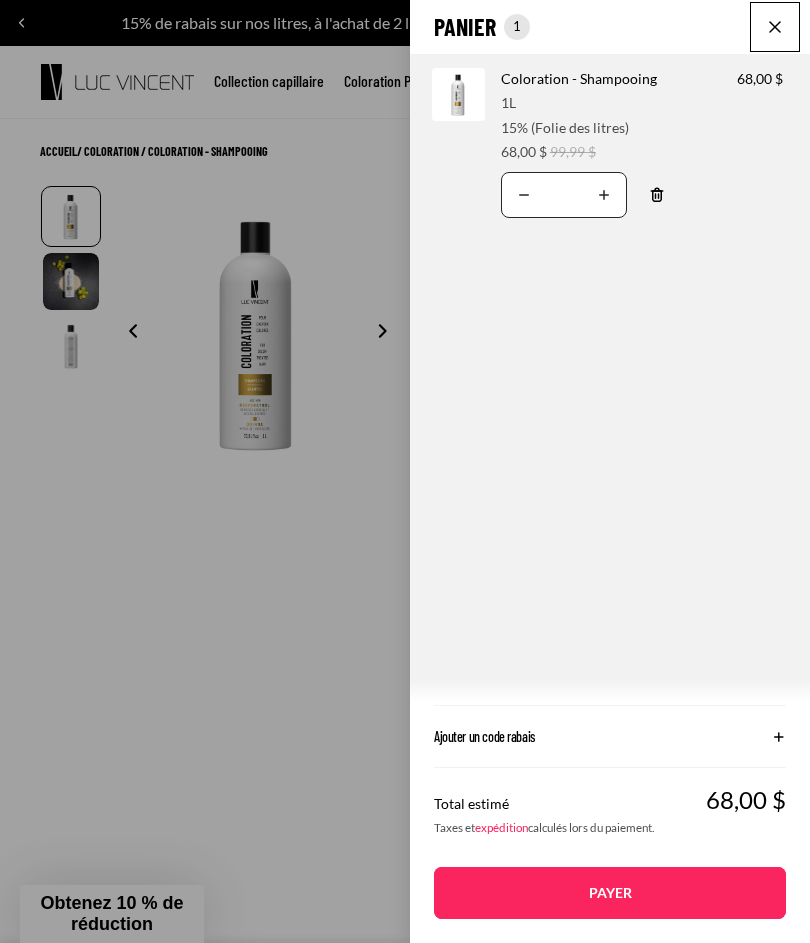 click at bounding box center [775, 27] 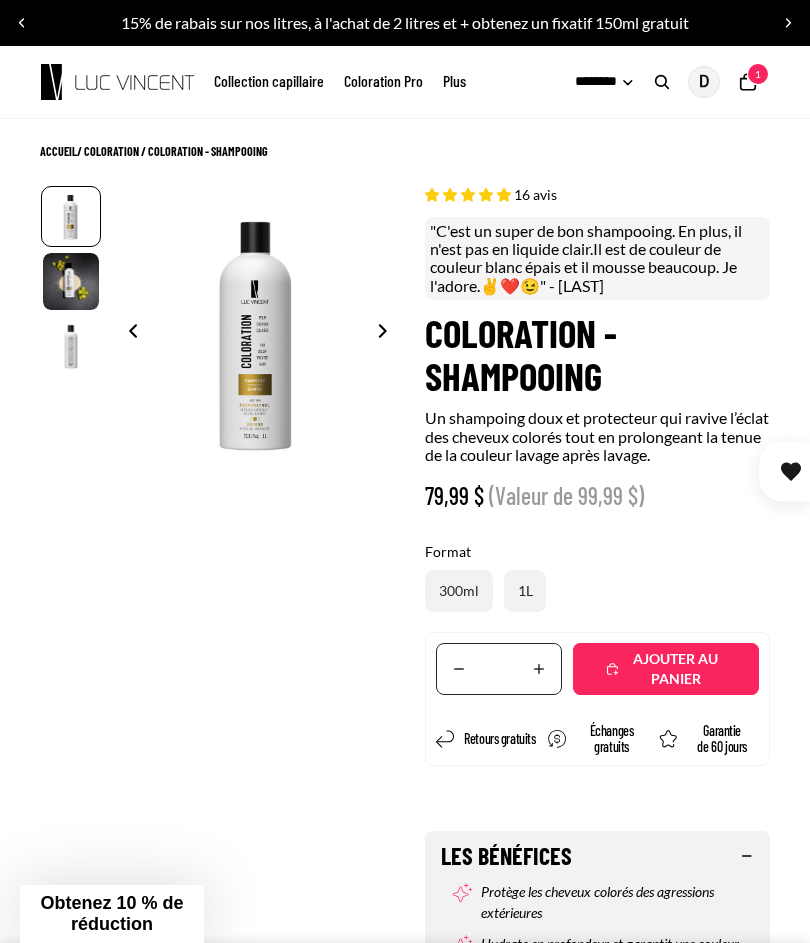 scroll, scrollTop: 0, scrollLeft: 0, axis: both 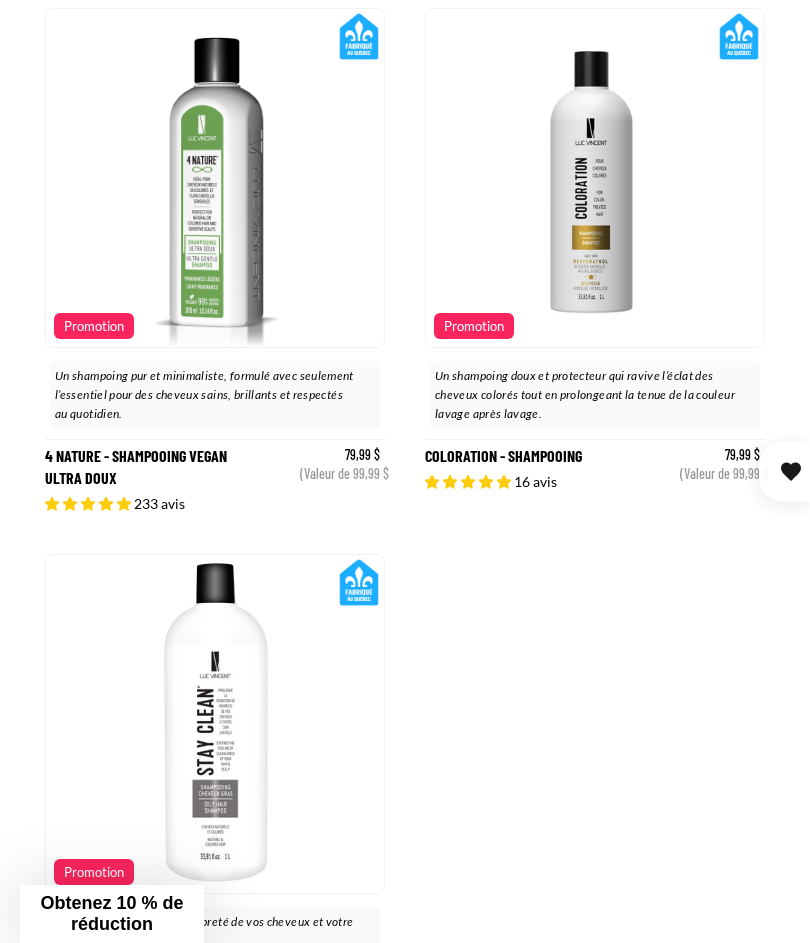 click on "Promotion" at bounding box center (94, 326) 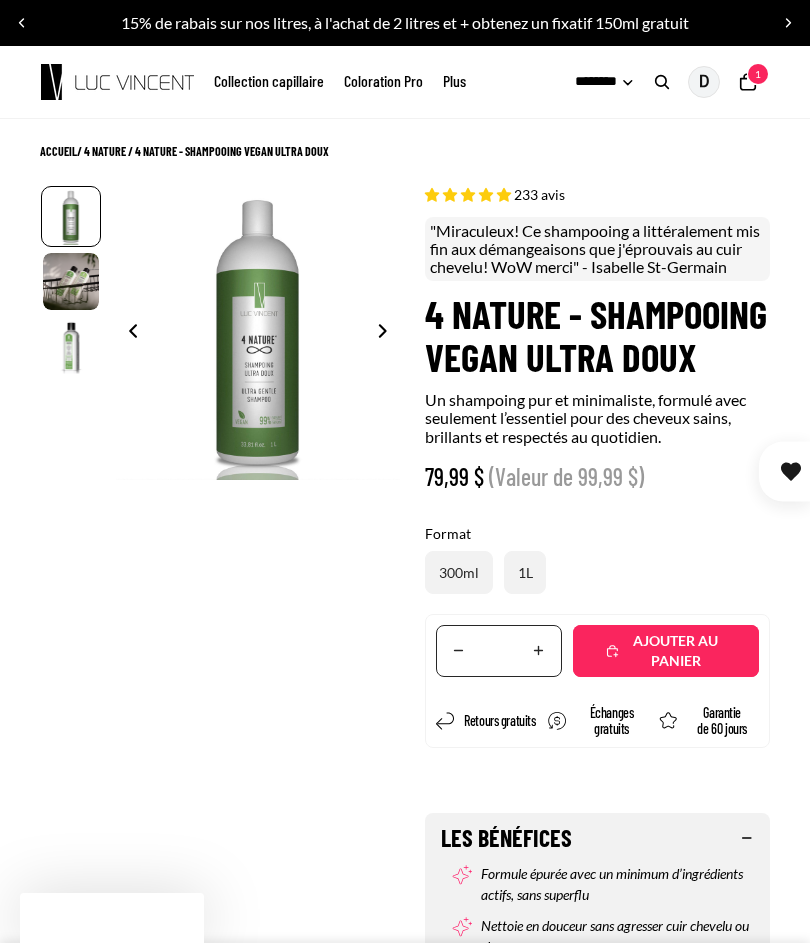 select on "**********" 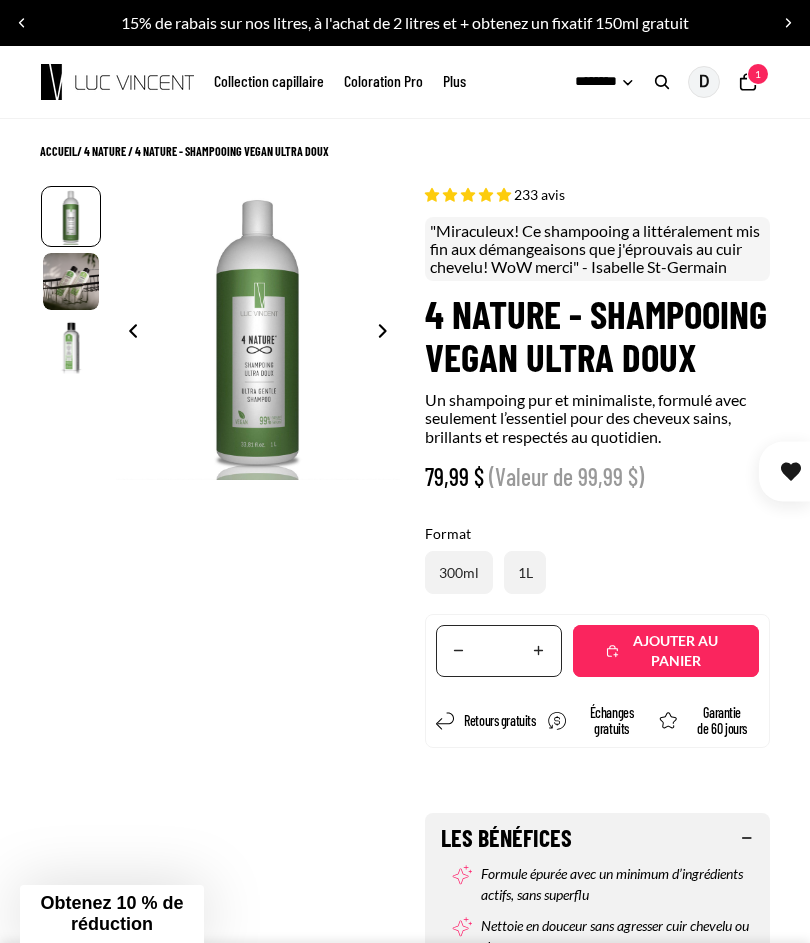 click on "Ajouté" at bounding box center [666, 651] 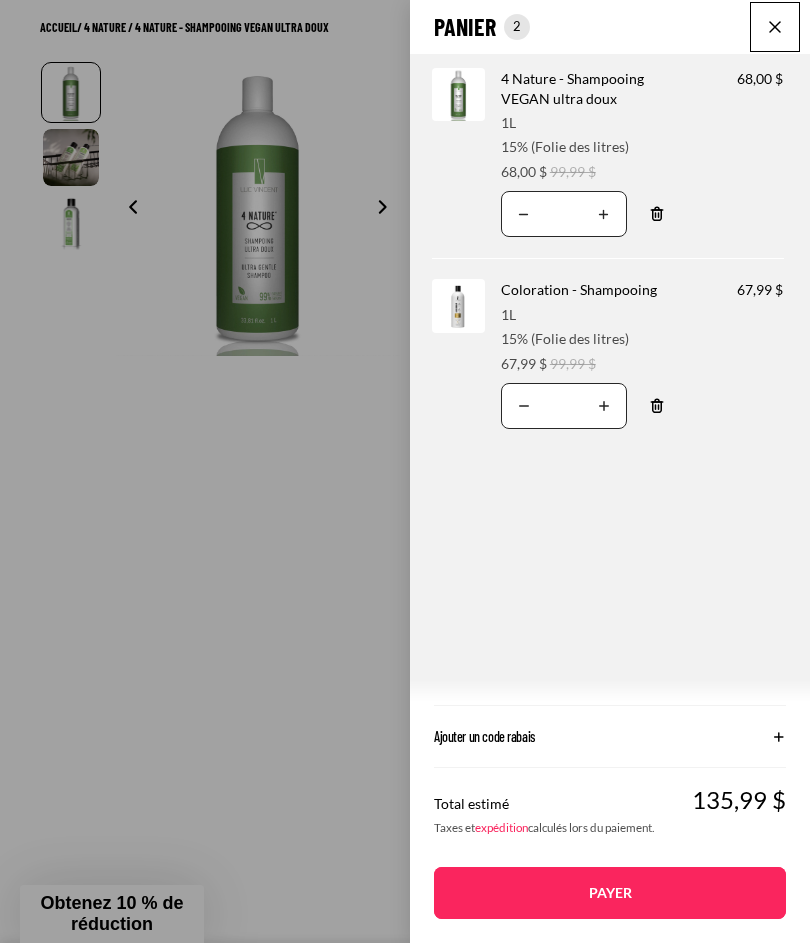 scroll, scrollTop: 138, scrollLeft: 0, axis: vertical 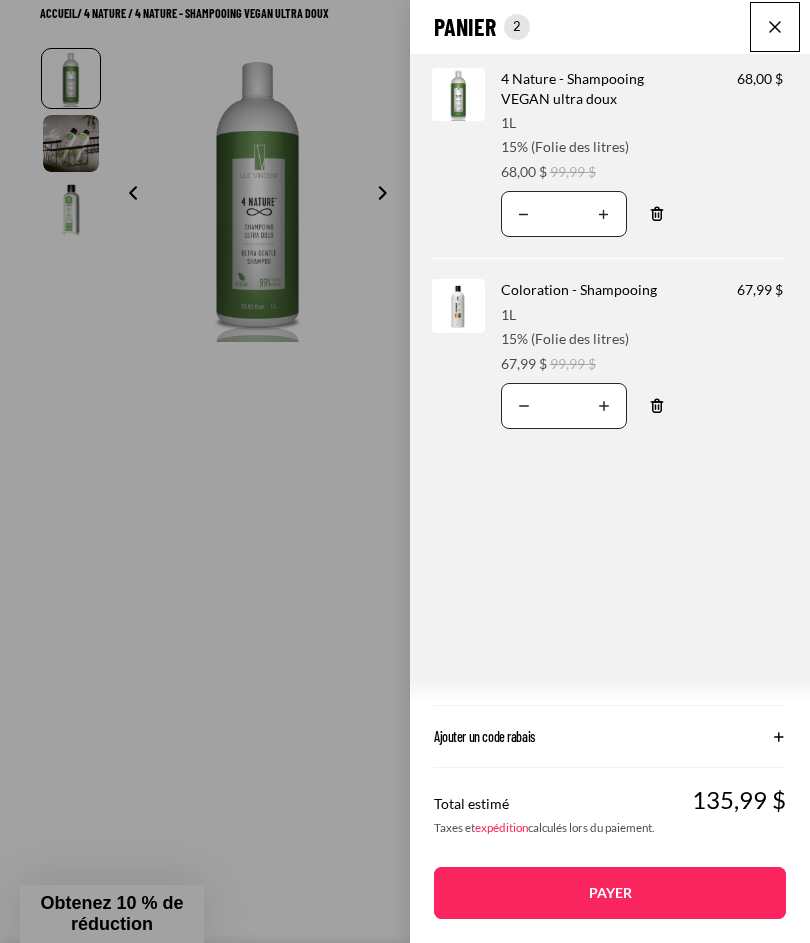 click on "Ajouter un code rabais" 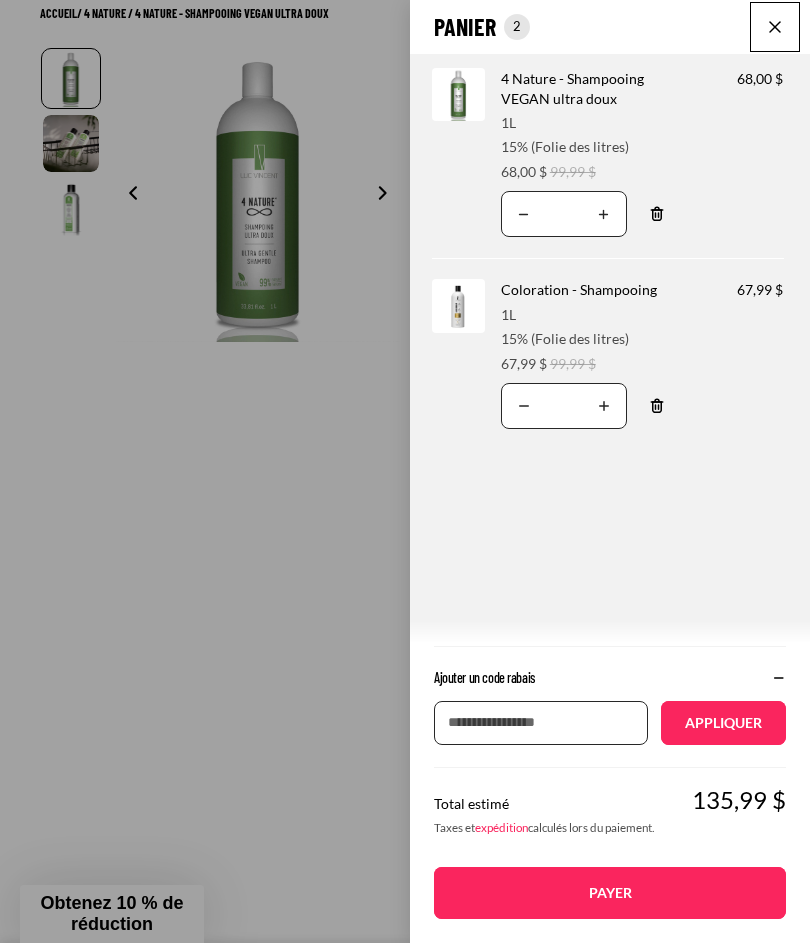 click on "Panier
Nombre total d'articles dans le panier: 2
2
2
Total du panier
135,99CAD
Image de produit
Informations sur le produit
Quantité
Nombre total de produits
4 Nature - Shampooing VEGAN ultra doux
Format: 1L 15% (Folie des litres)" 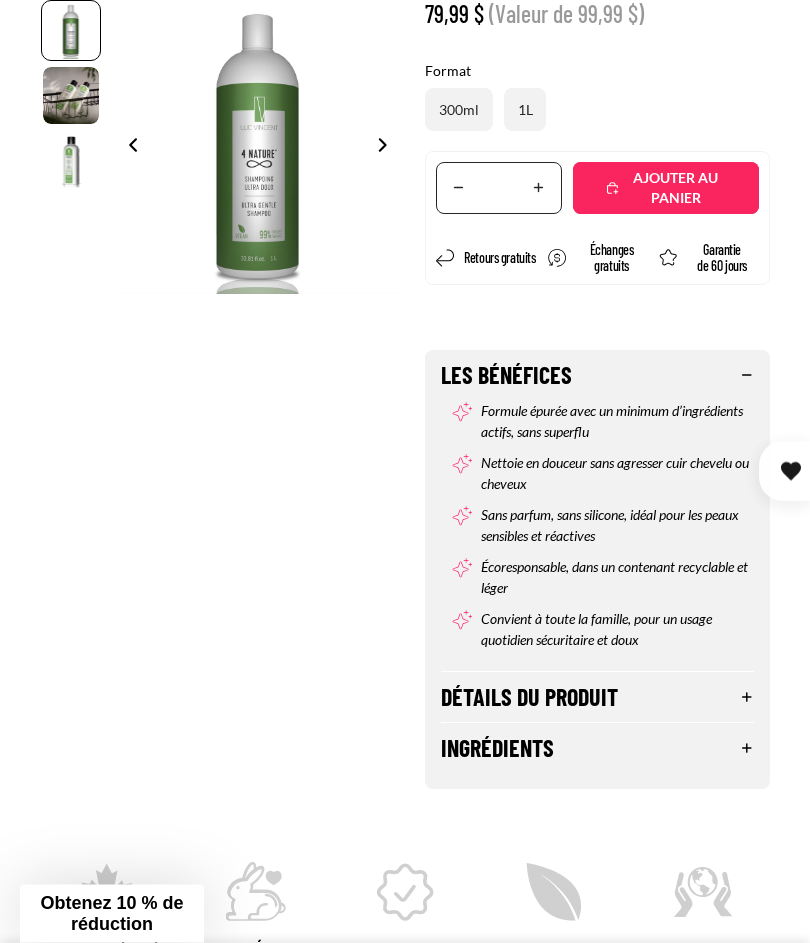 scroll, scrollTop: 463, scrollLeft: 0, axis: vertical 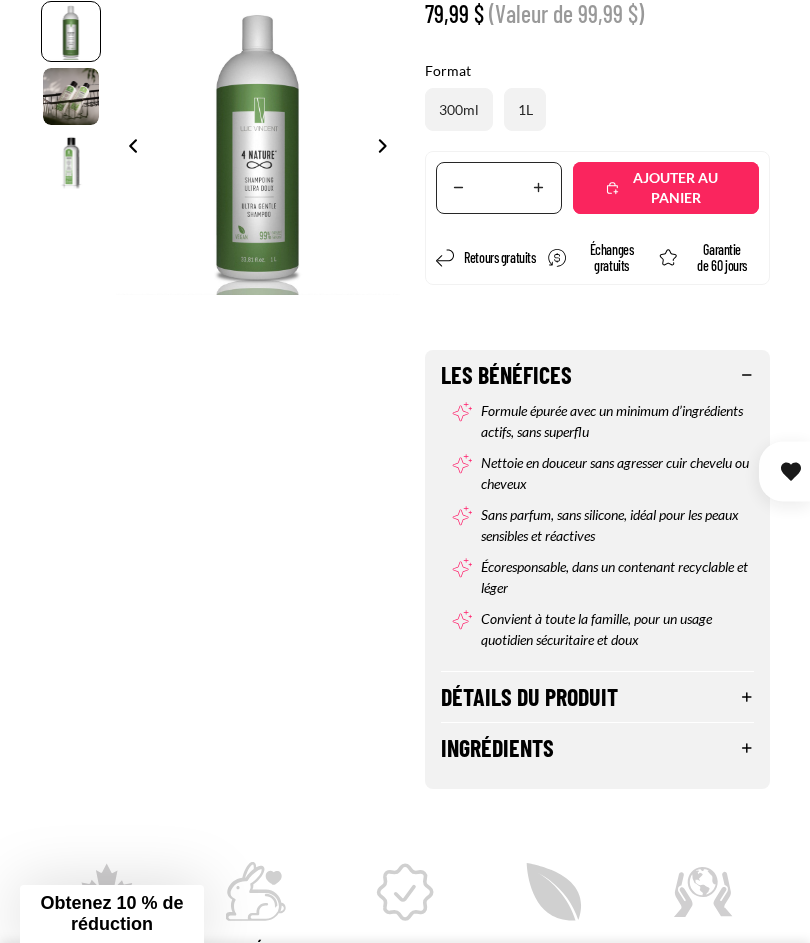 click on "Obtenez 10 % de réduction" at bounding box center (111, 913) 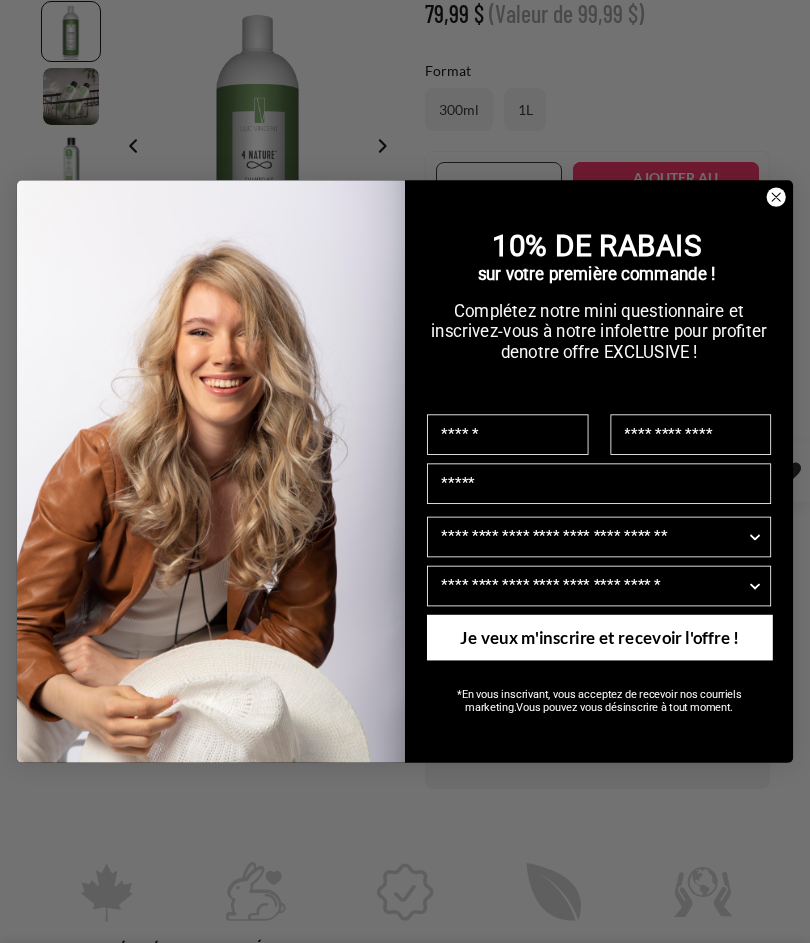 click at bounding box center [507, 434] 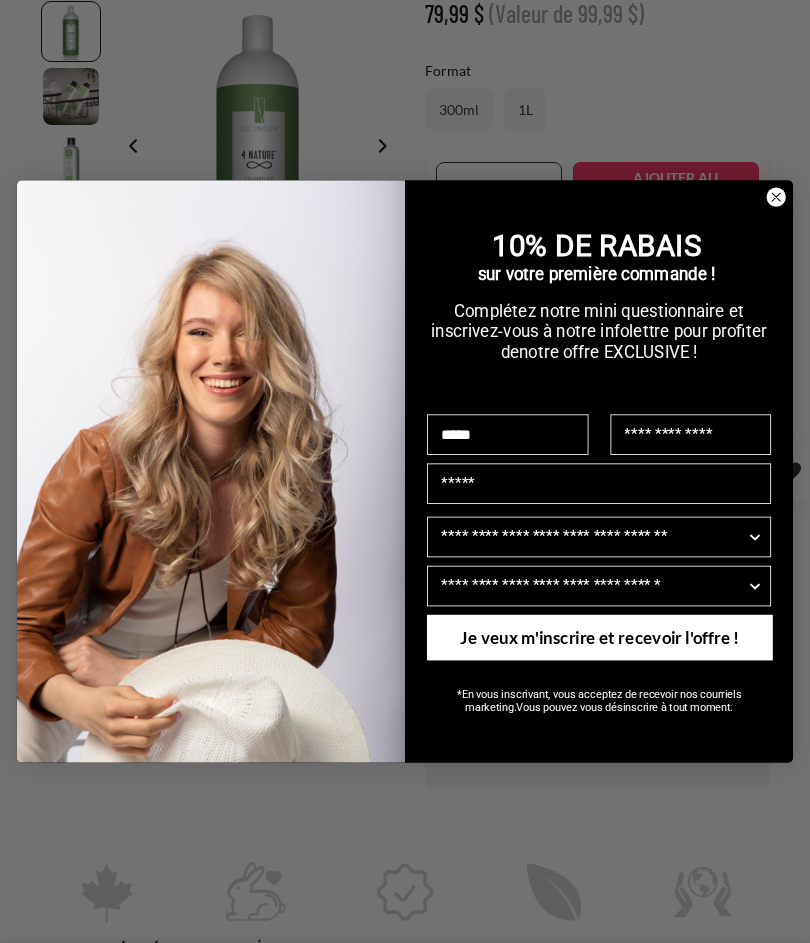 click at bounding box center (690, 434) 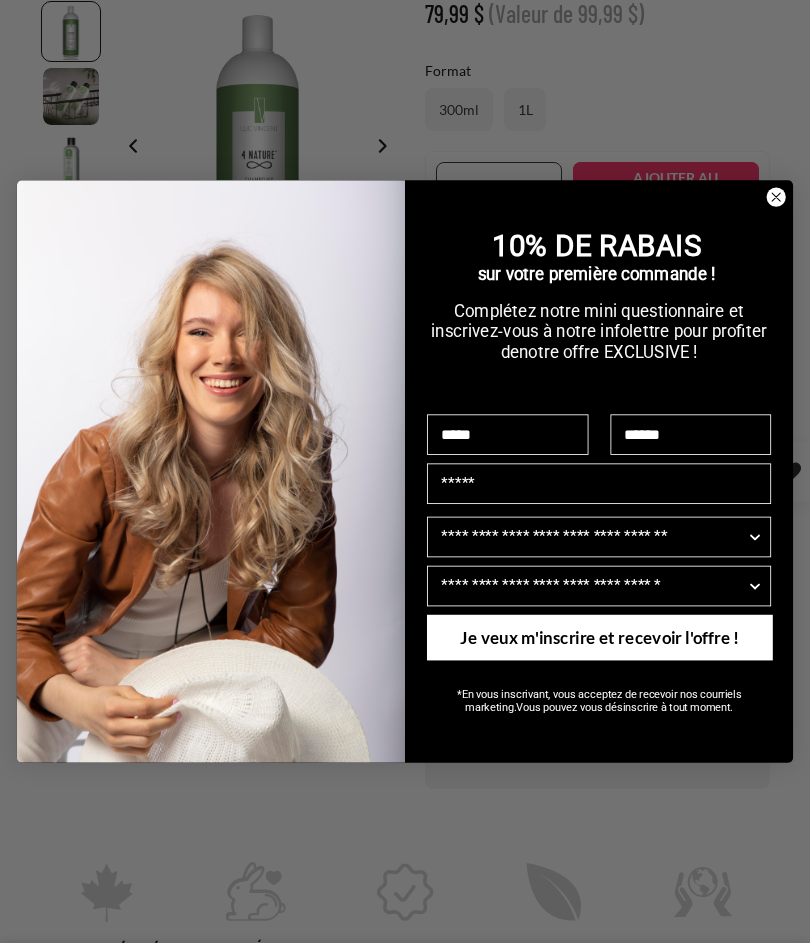 click at bounding box center [599, 483] 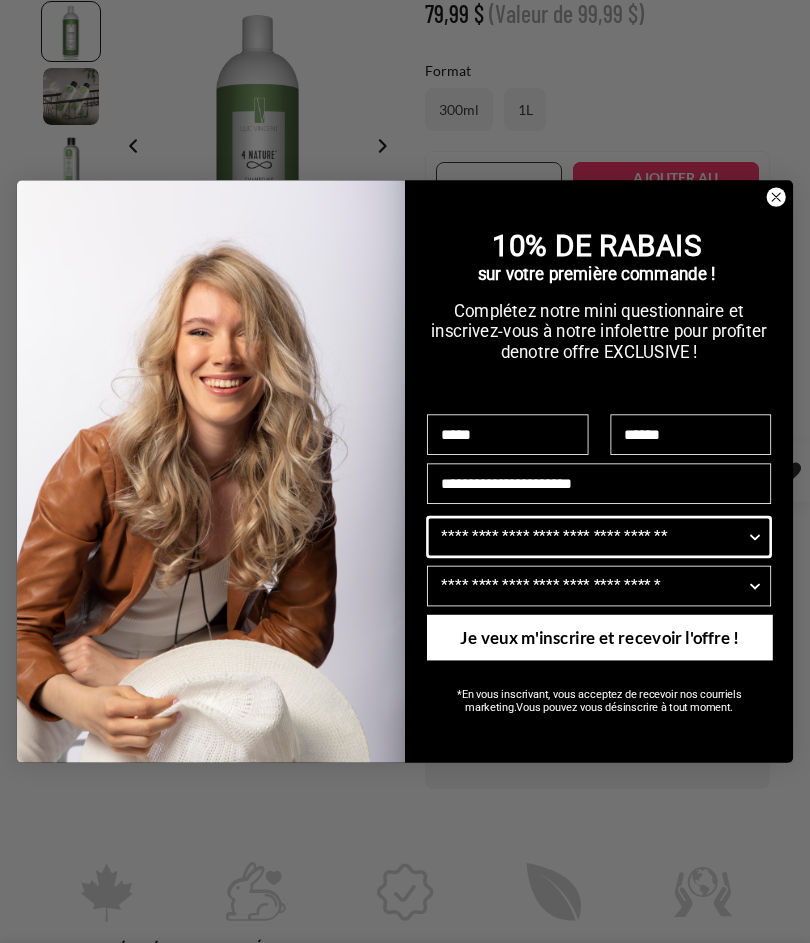 click on "Quelle est votre couleur de cheveux ?" at bounding box center (593, 537) 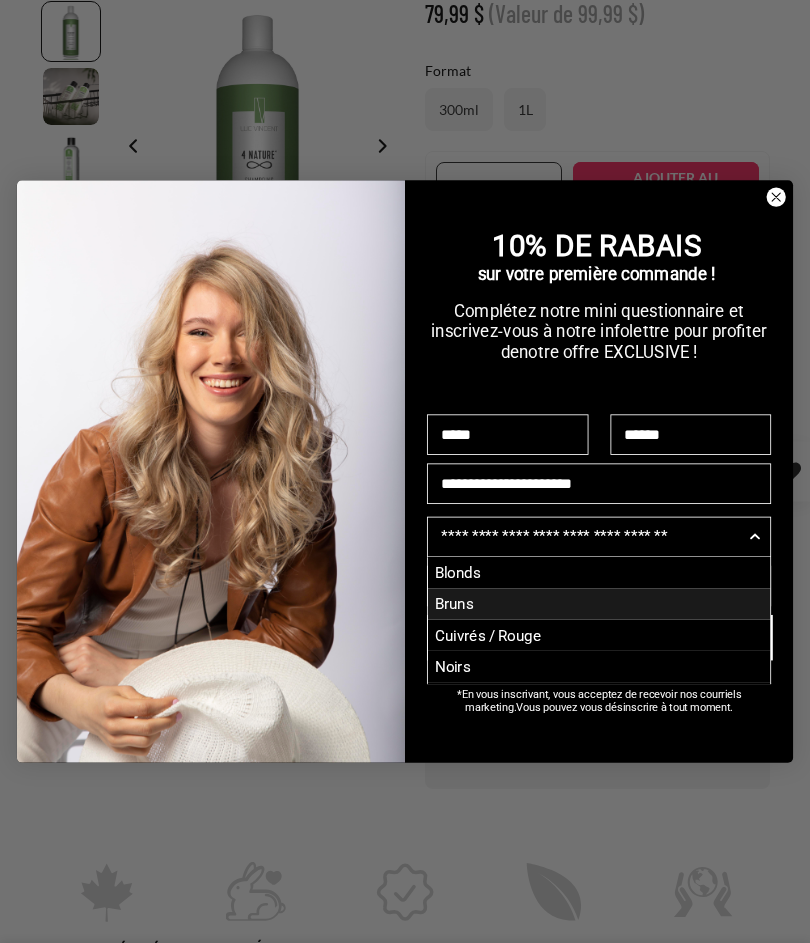 click on "Bruns" at bounding box center (599, 604) 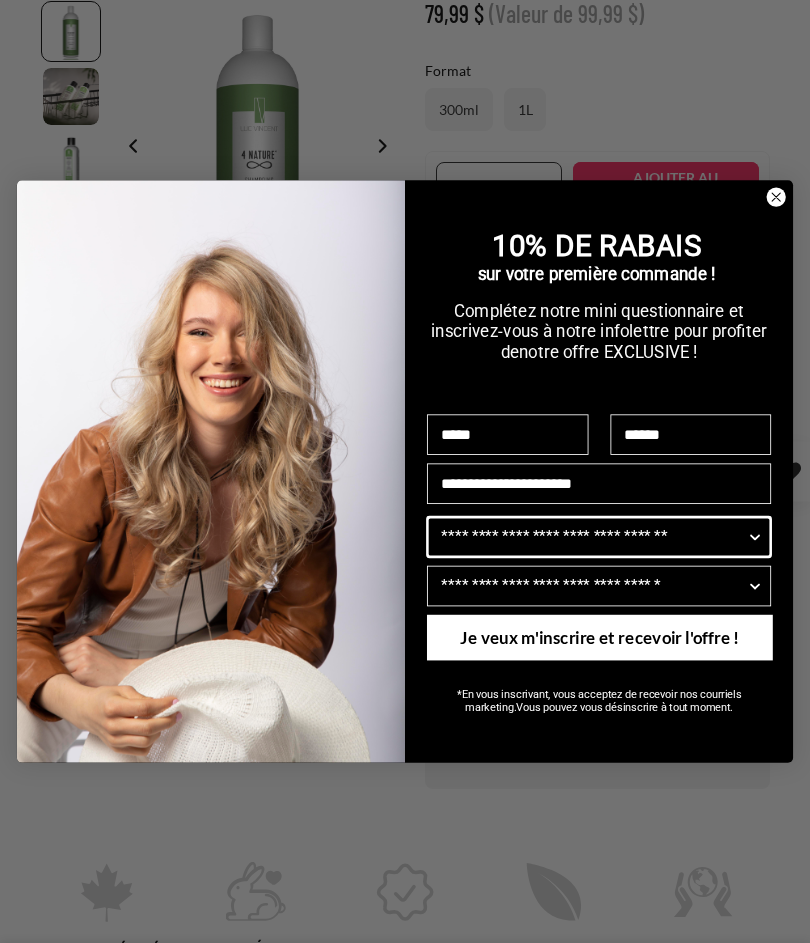 type on "*****" 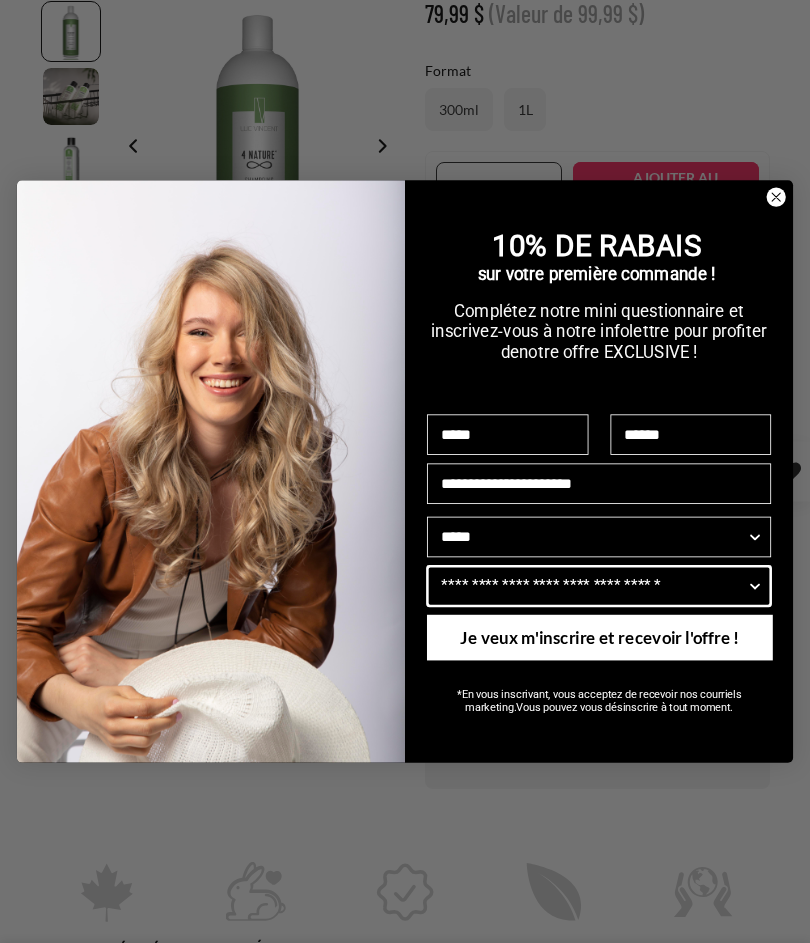 click on "Quels problèmes voulez-vous cibler" at bounding box center (593, 586) 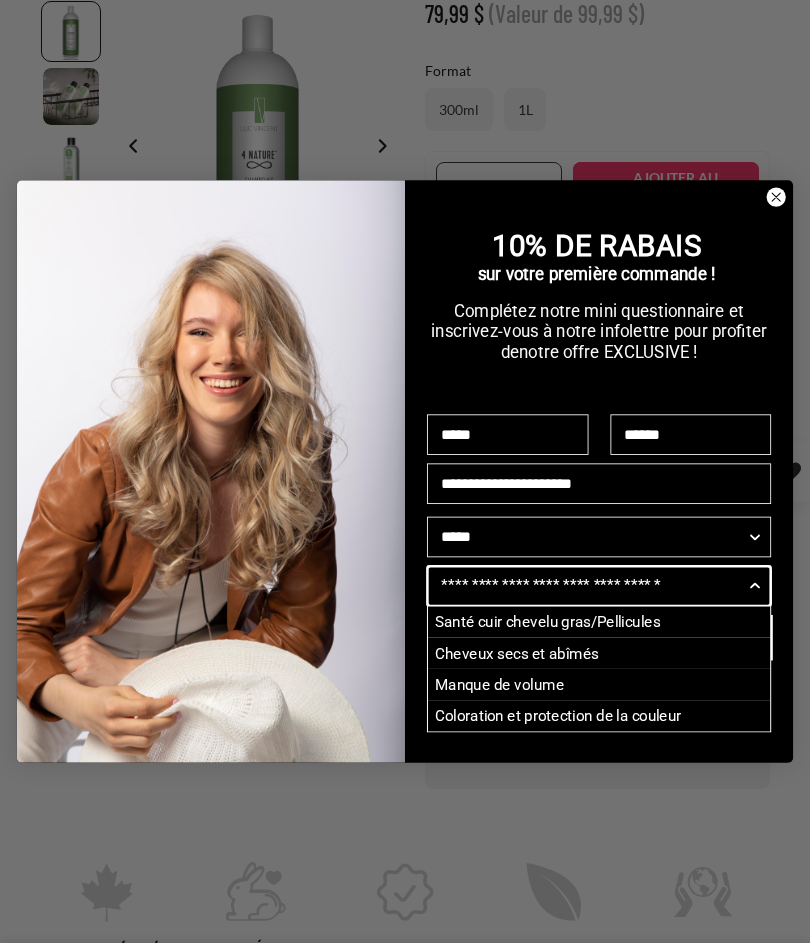 scroll, scrollTop: 3, scrollLeft: 0, axis: vertical 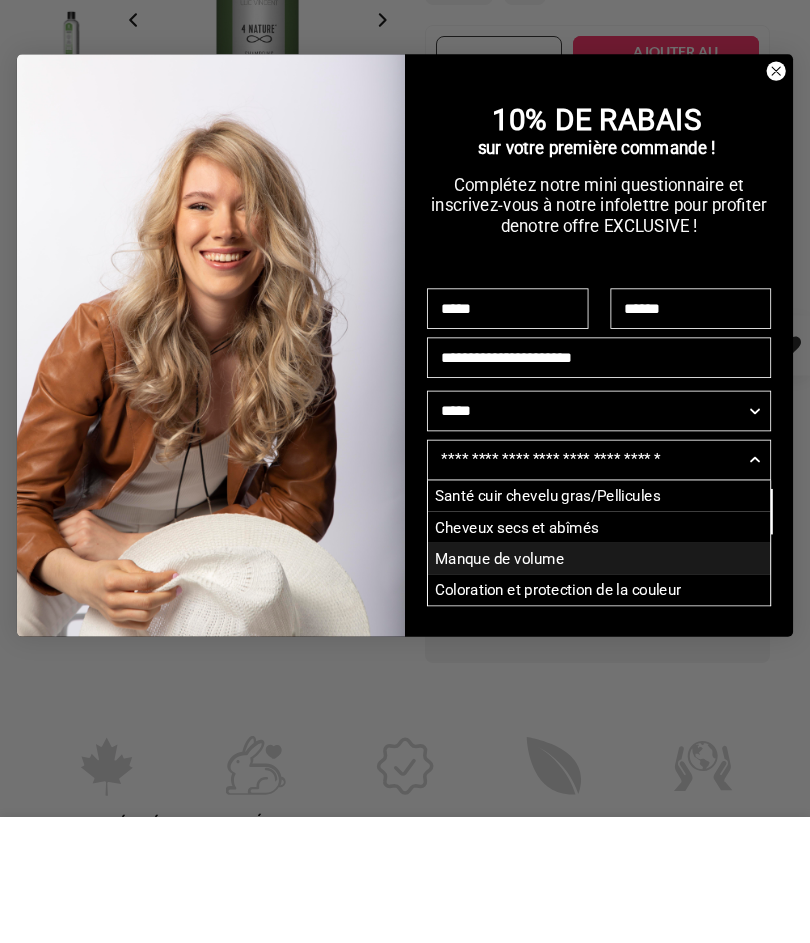 click on "Manque de volume" at bounding box center [599, 684] 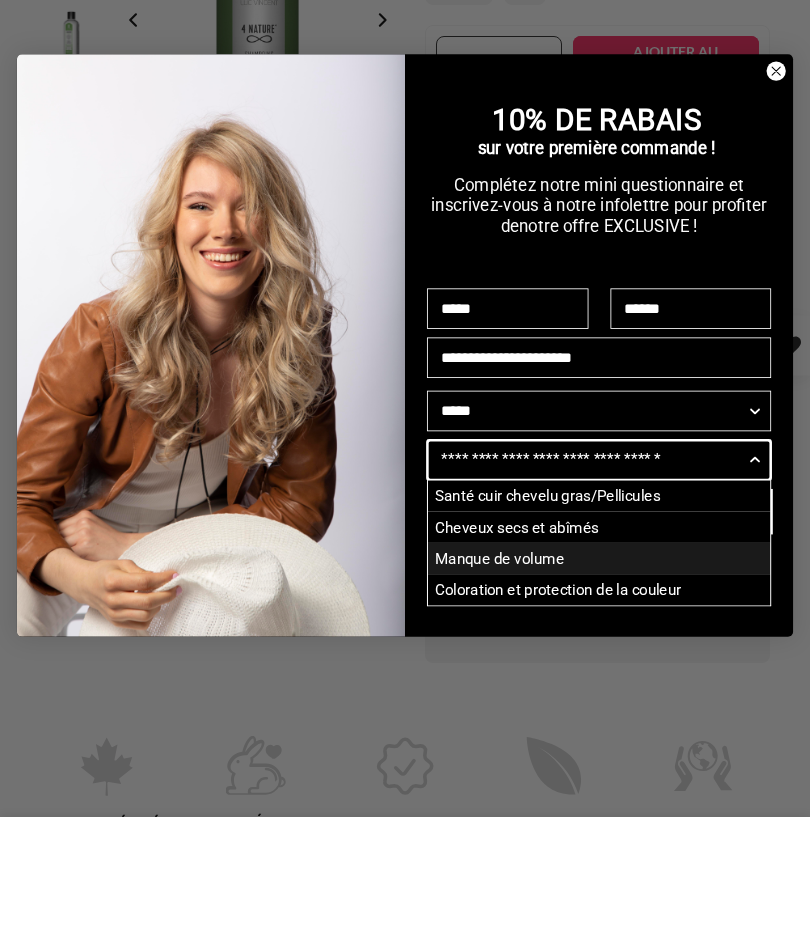 type on "**********" 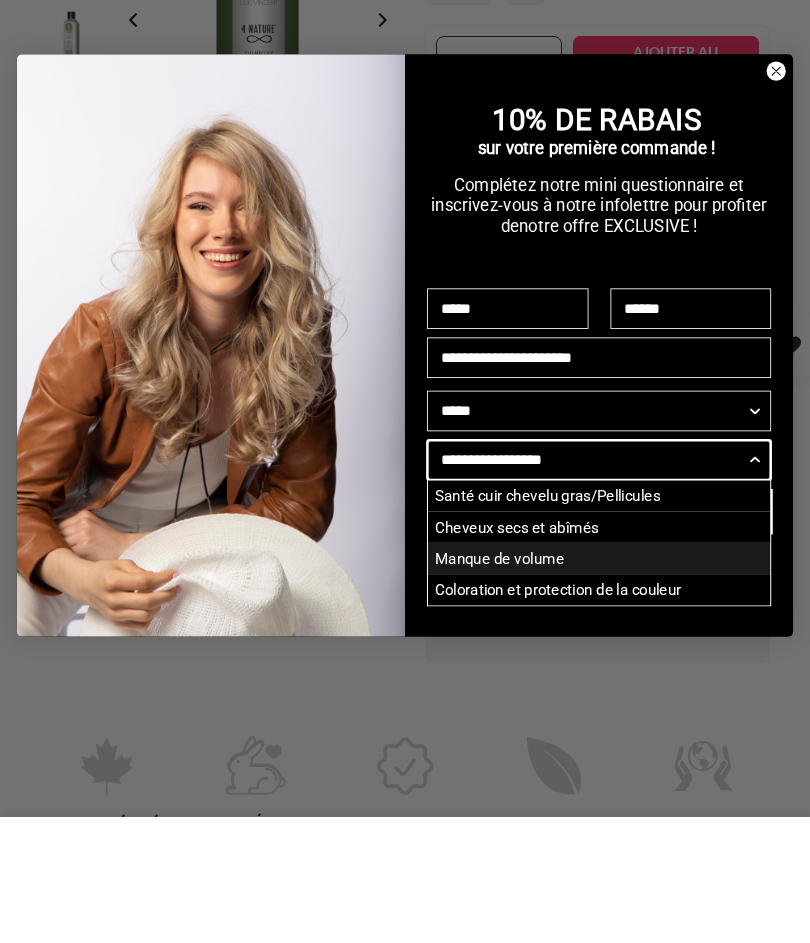 scroll, scrollTop: 0, scrollLeft: 0, axis: both 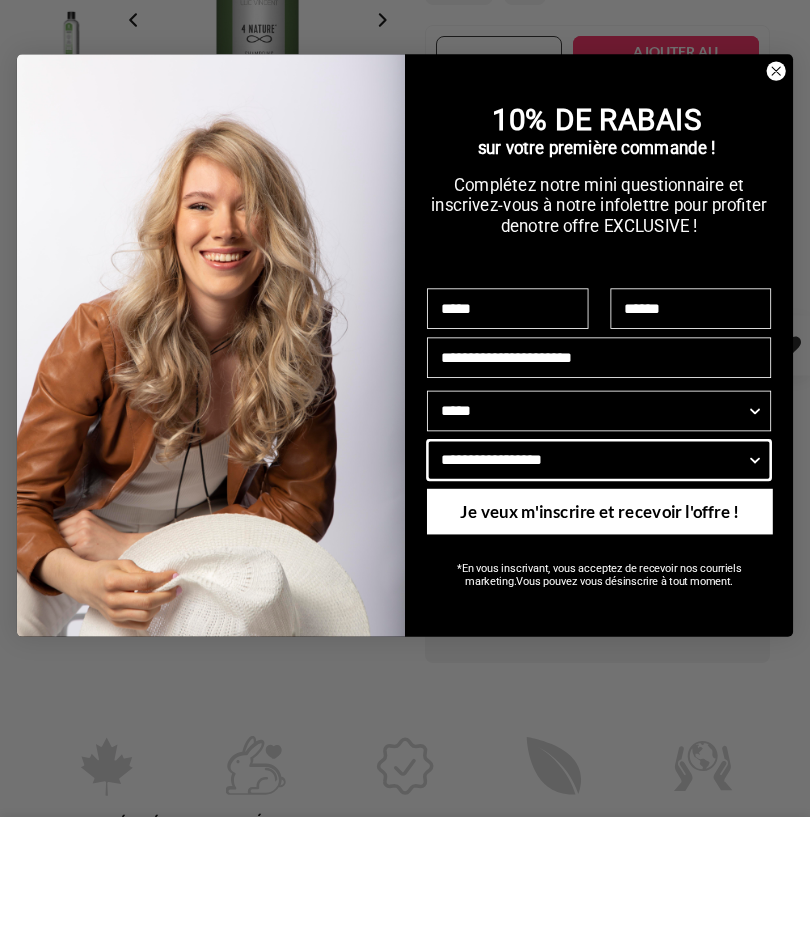 click on "**********" at bounding box center [593, 586] 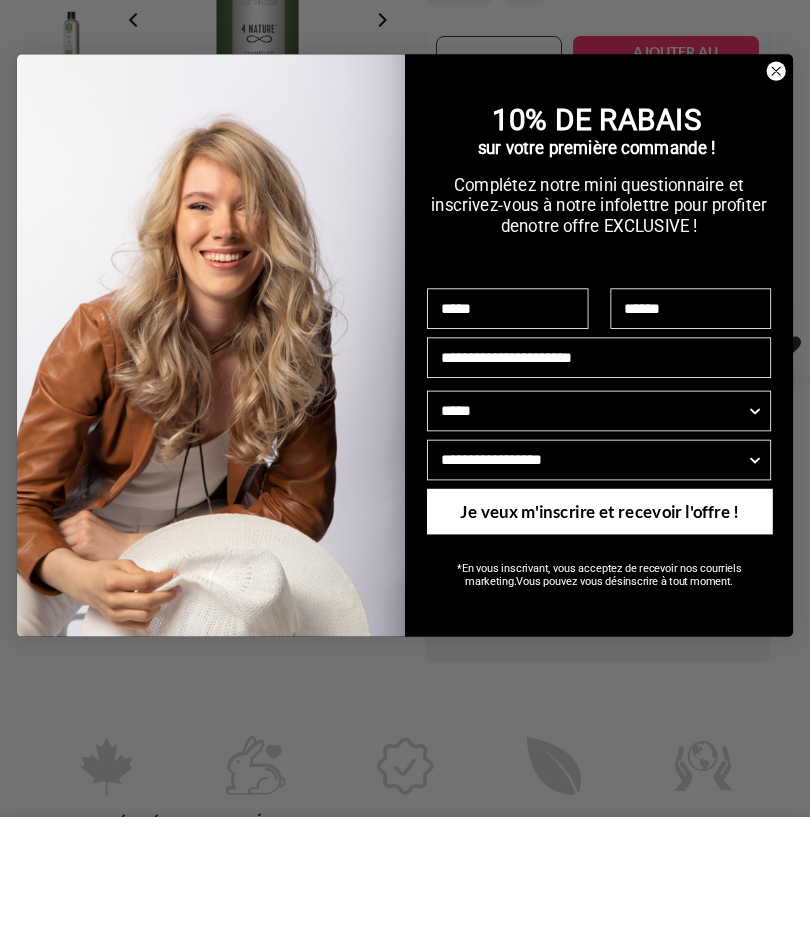 click at bounding box center [211, 471] 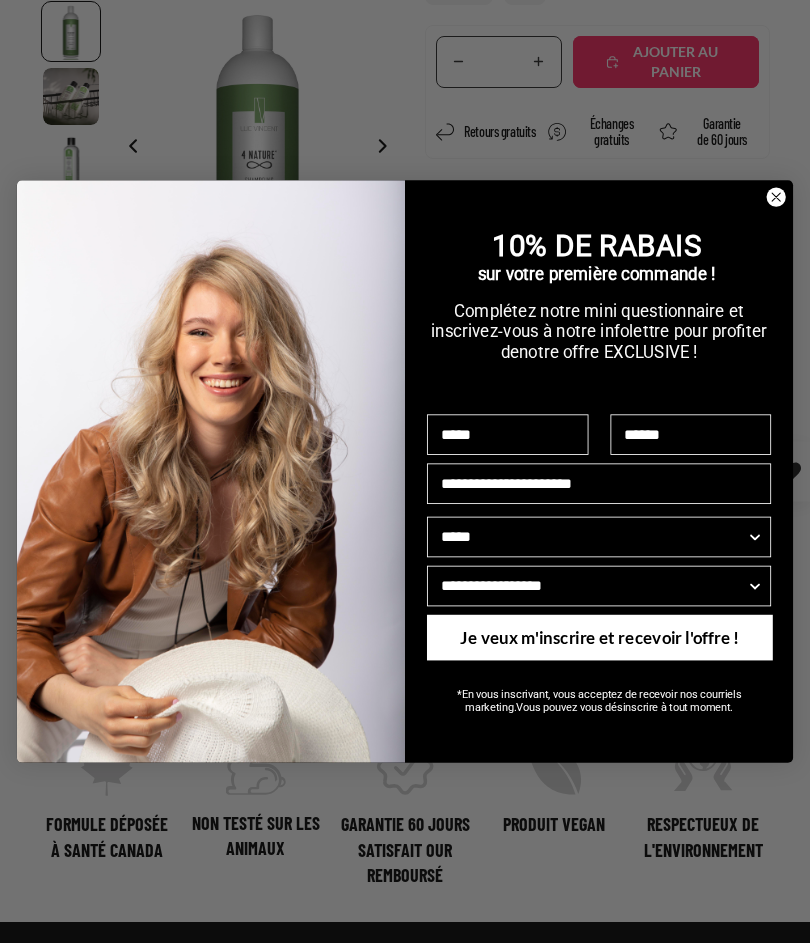 click on "Je veux m'inscrire et recevoir l'offre !" at bounding box center [600, 638] 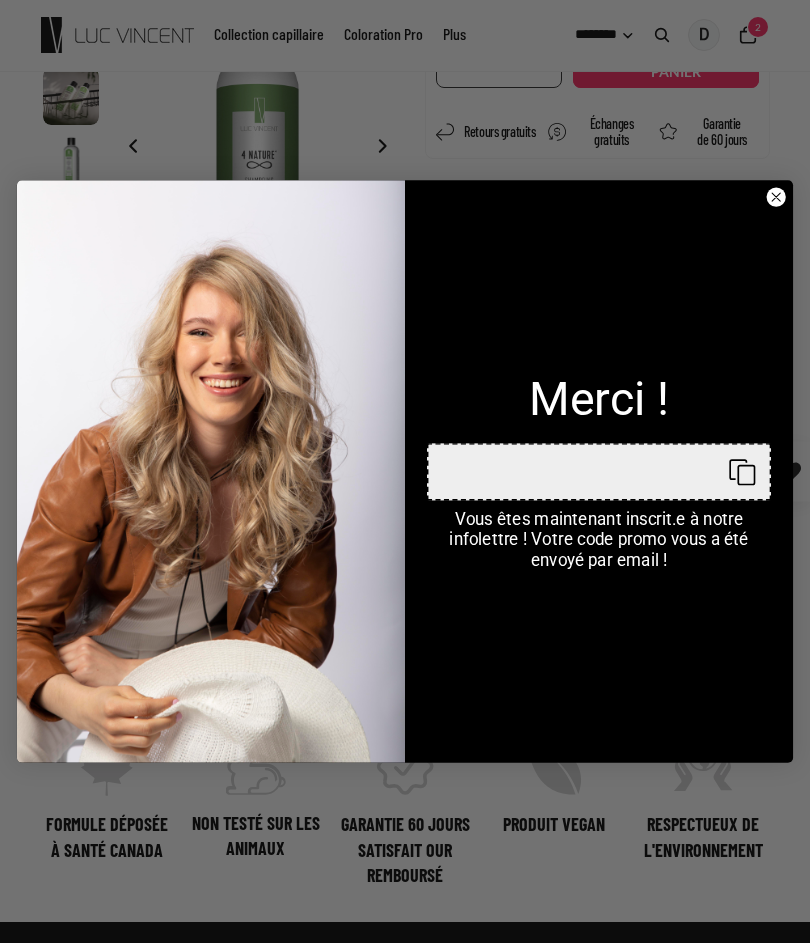 click on "Close dialog" 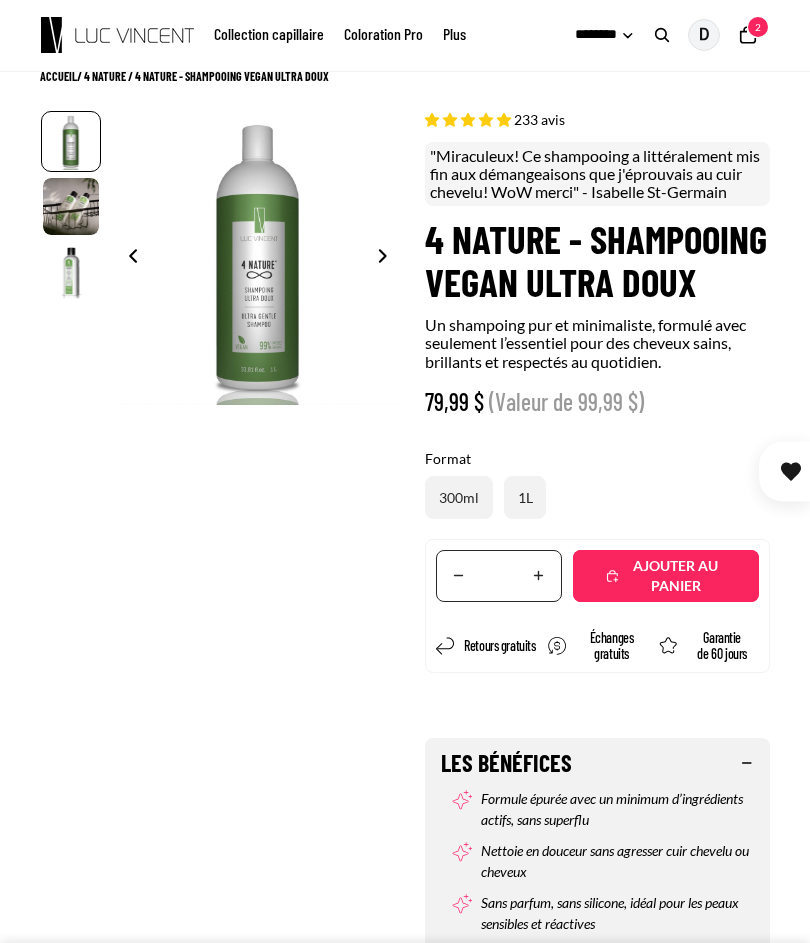 scroll, scrollTop: 0, scrollLeft: 0, axis: both 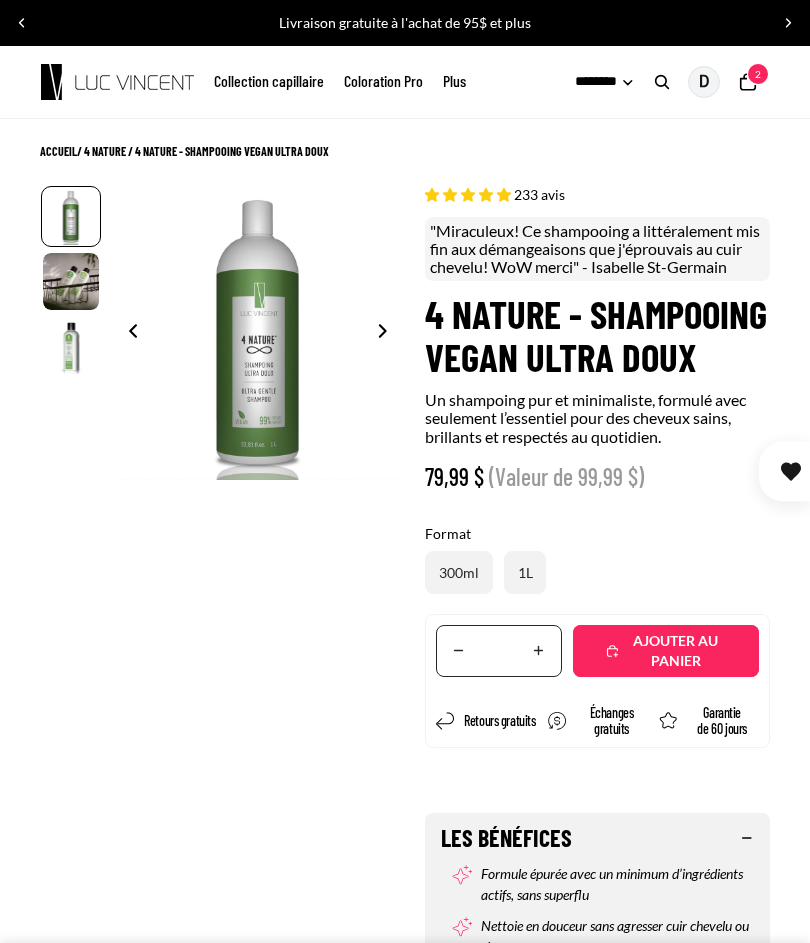 click on "Nombre total d'articles dans le panier: 2
2" 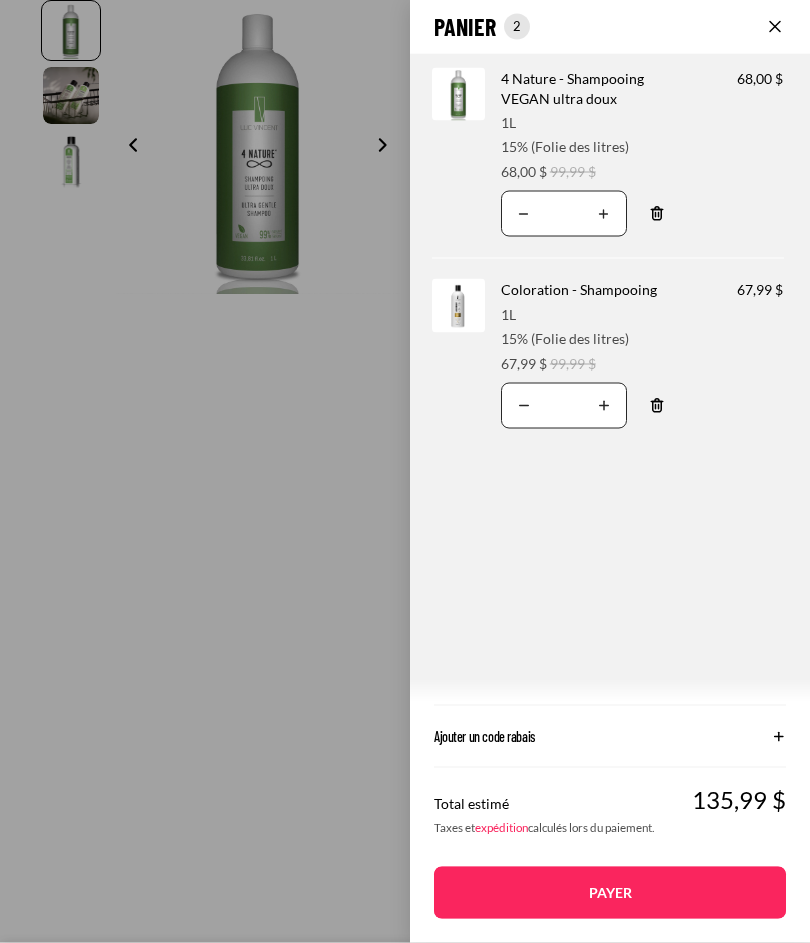 scroll, scrollTop: 362, scrollLeft: 0, axis: vertical 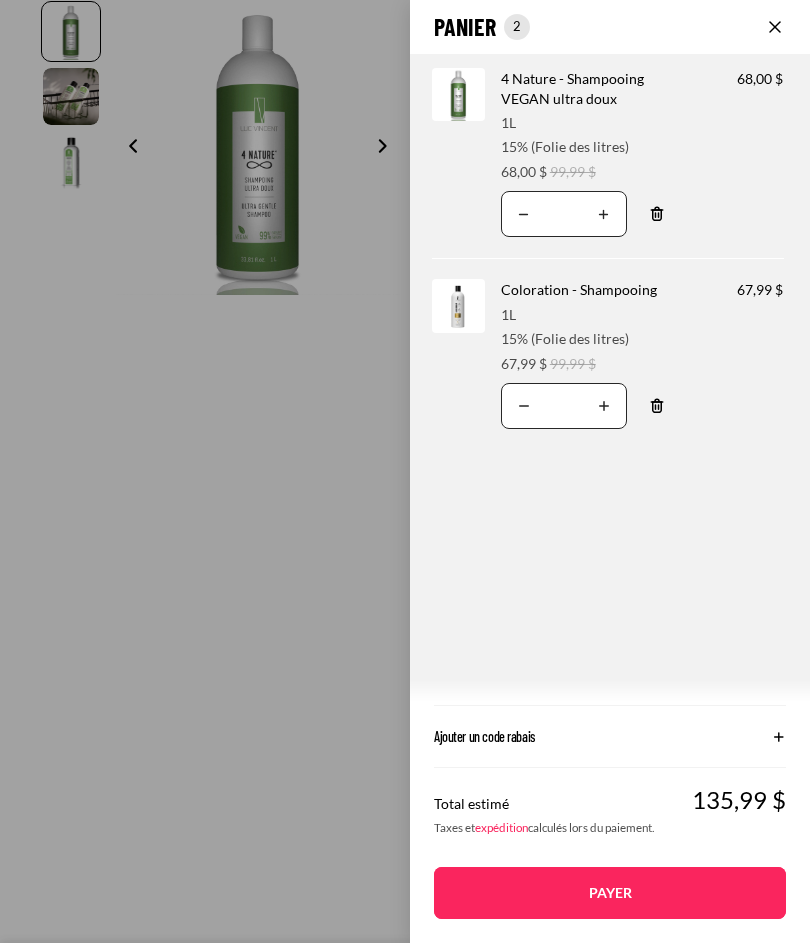 click on "Ajouter un code rabais" 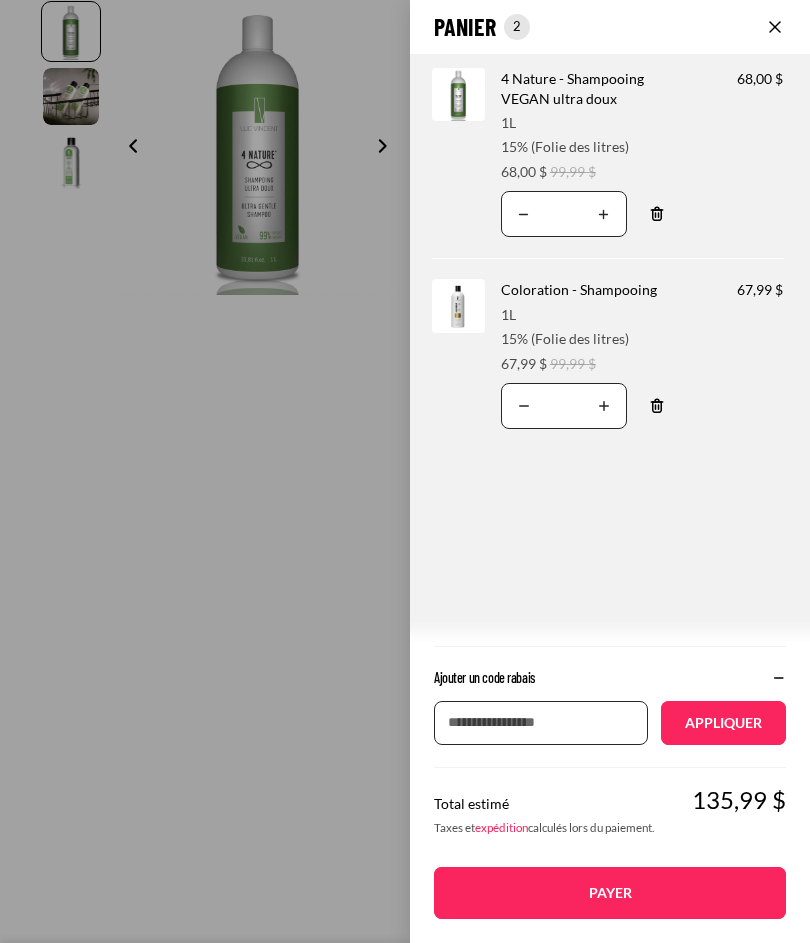 click on "Appliquer un code de réduction" at bounding box center (541, 723) 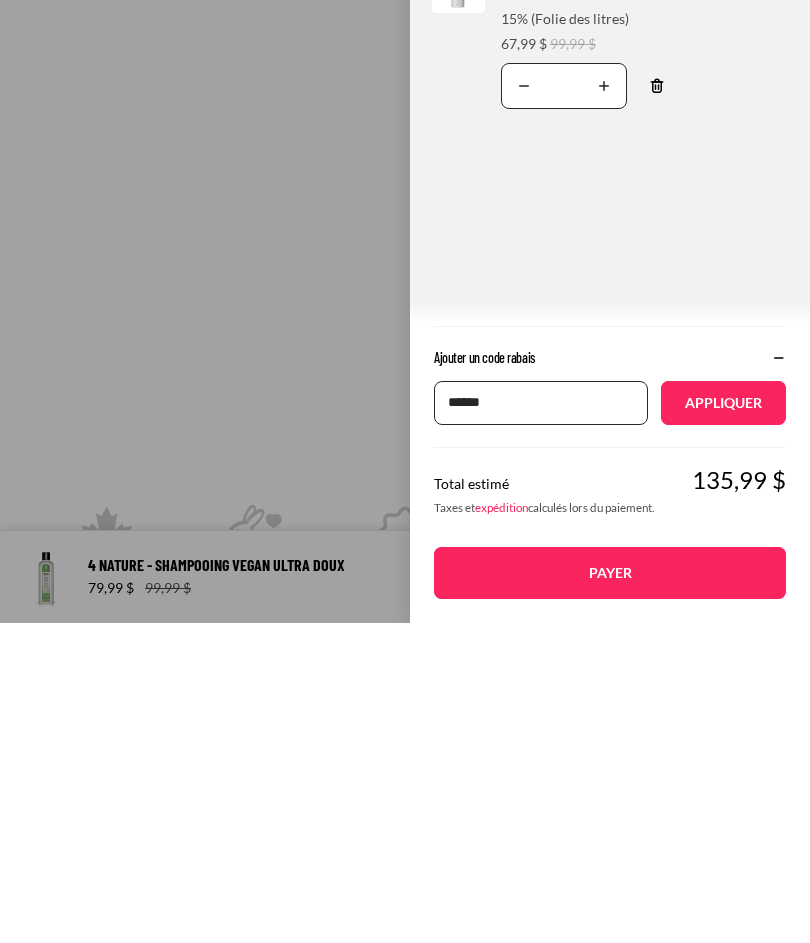 type on "******" 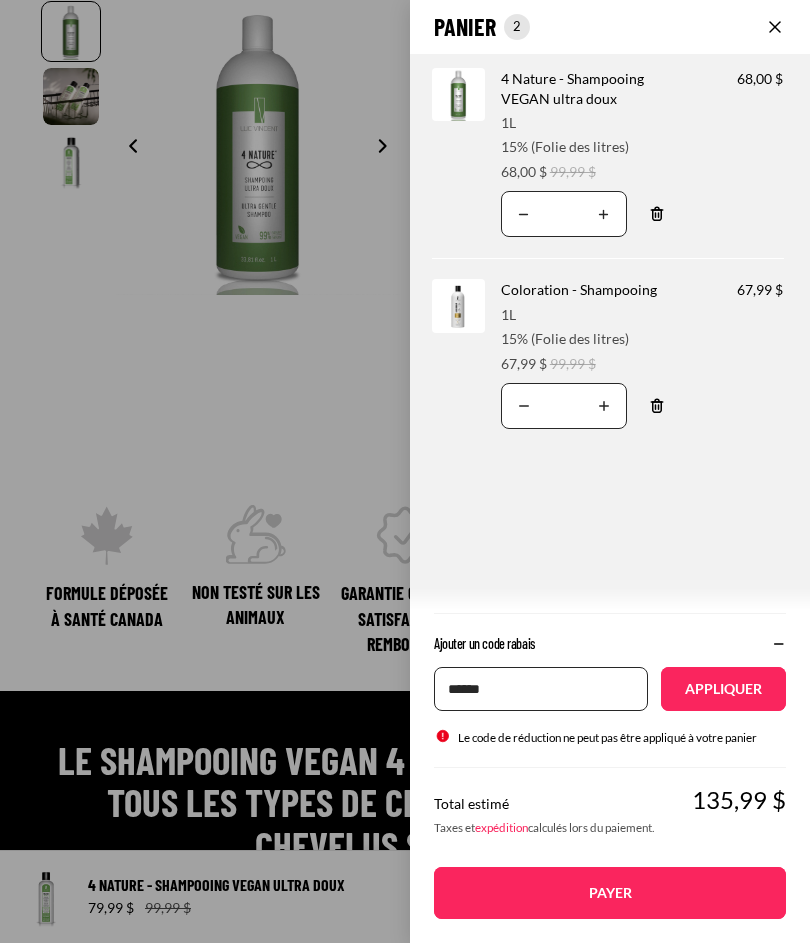 type 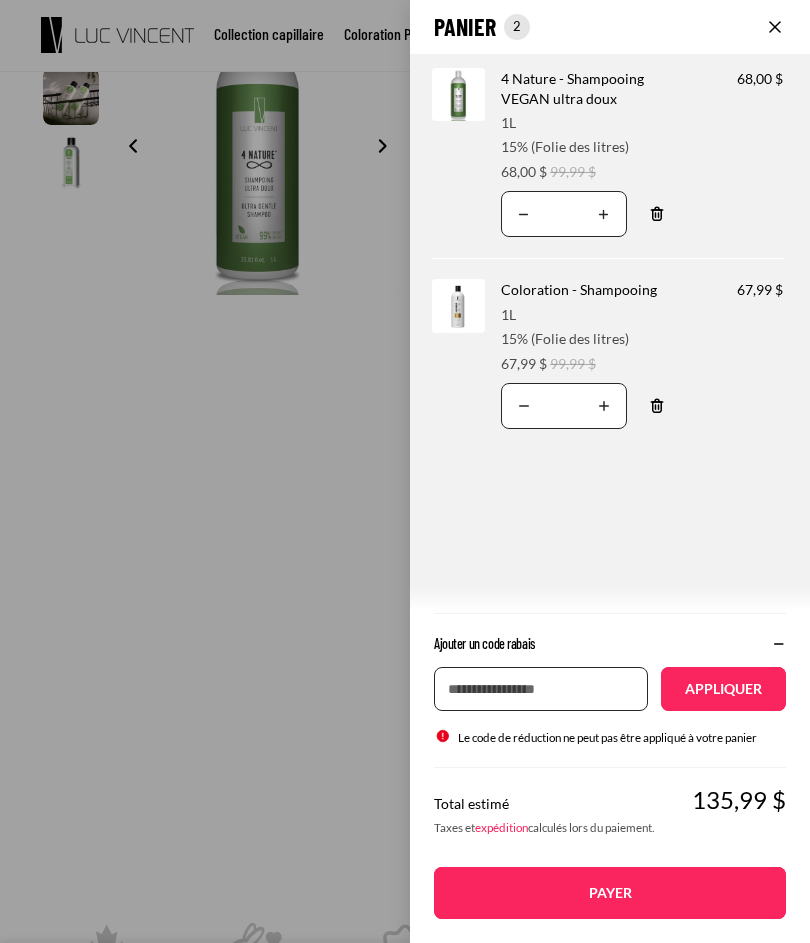 scroll, scrollTop: 400, scrollLeft: 0, axis: vertical 